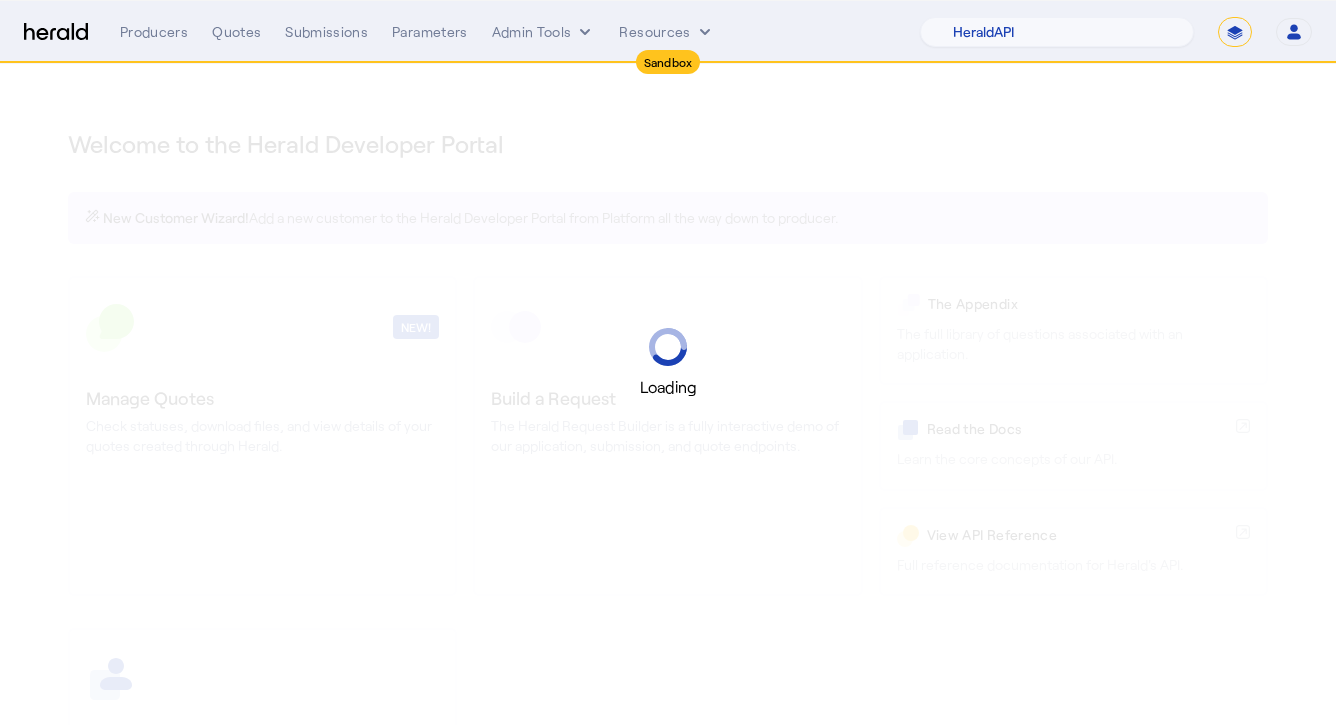 select on "pfm_2v8p_herald_api" 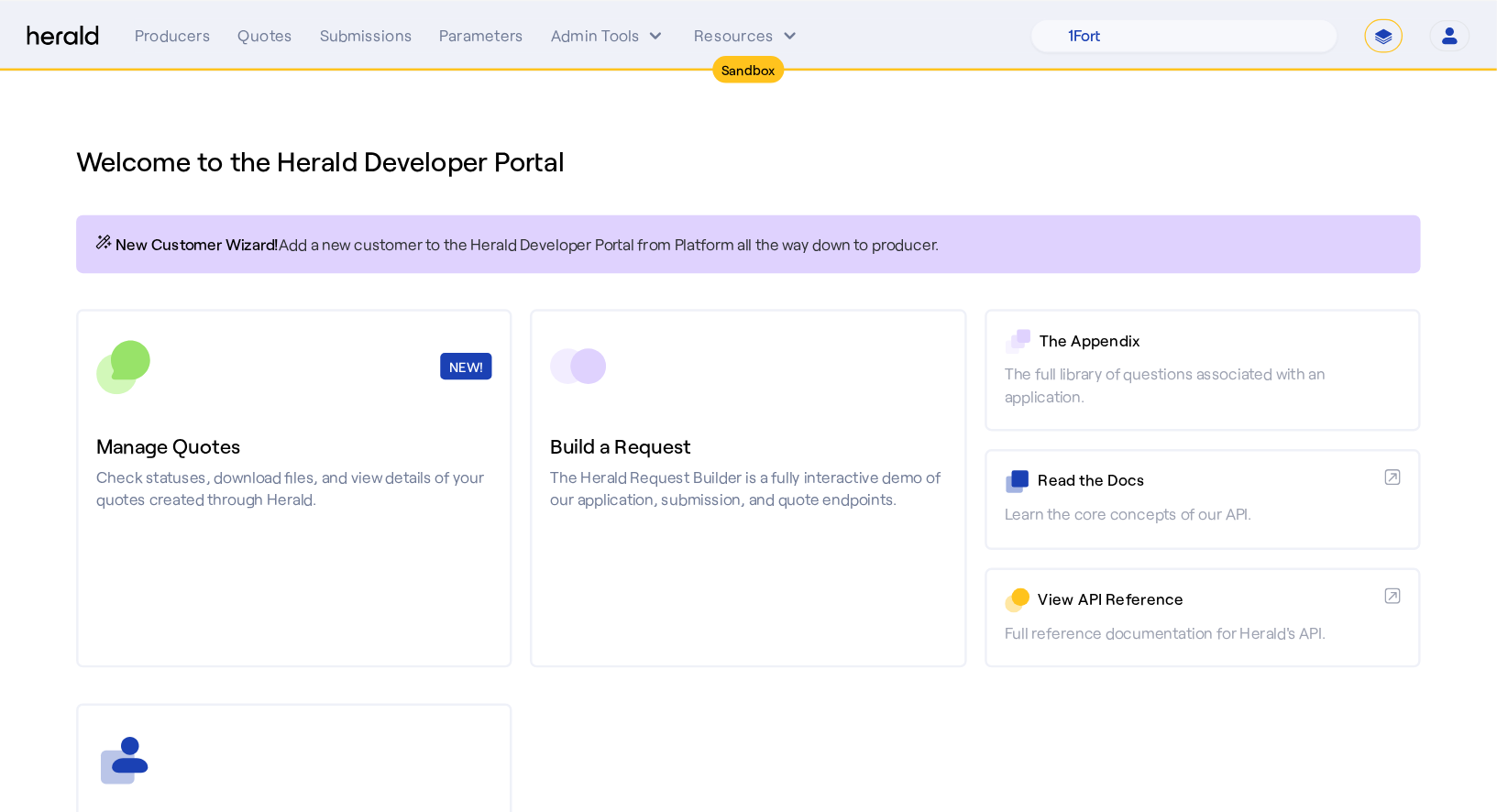 scroll, scrollTop: 0, scrollLeft: 0, axis: both 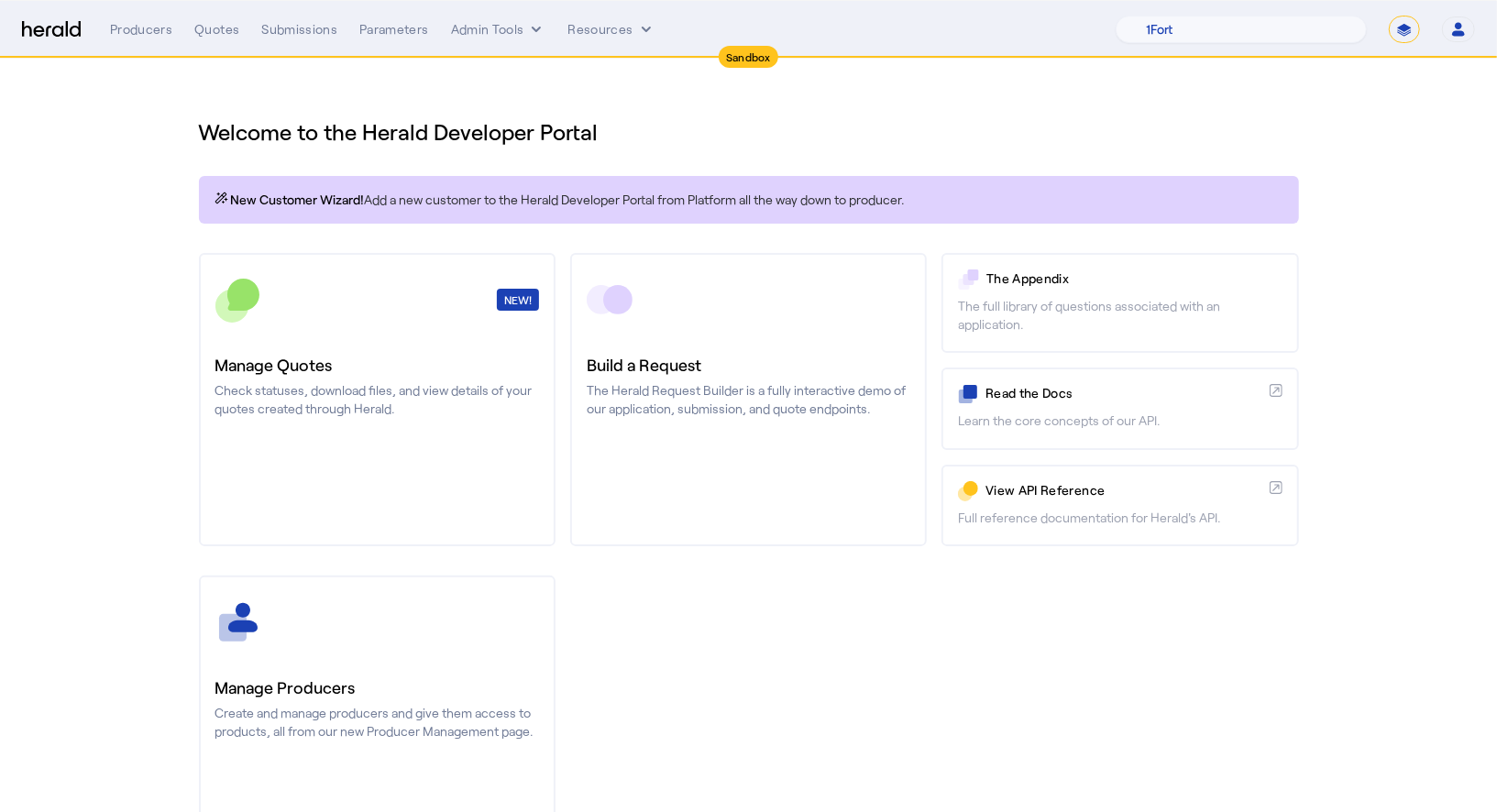 click on "**********" at bounding box center [1404, 29] 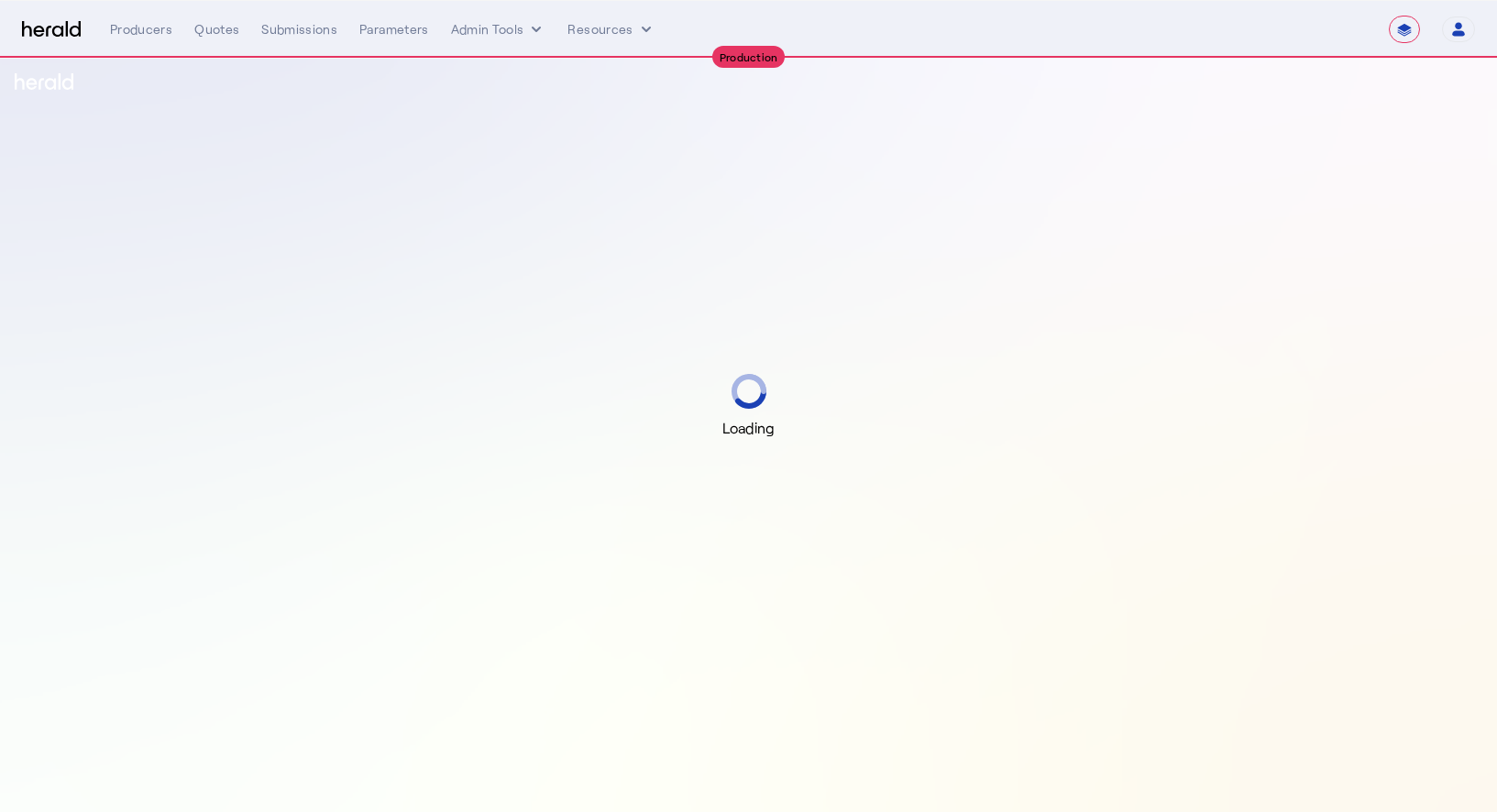 select on "**********" 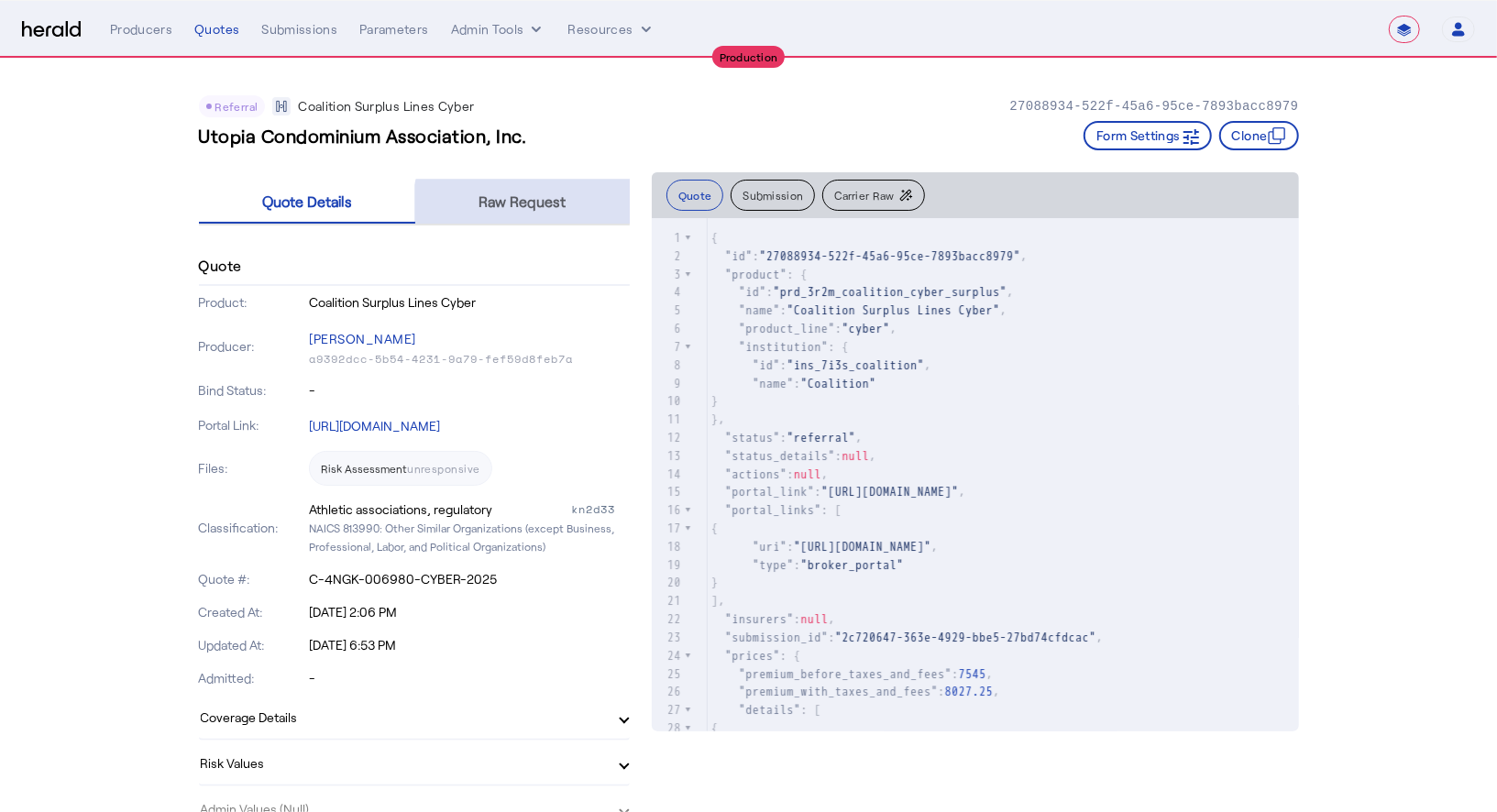 click on "Raw Request" at bounding box center (523, 202) 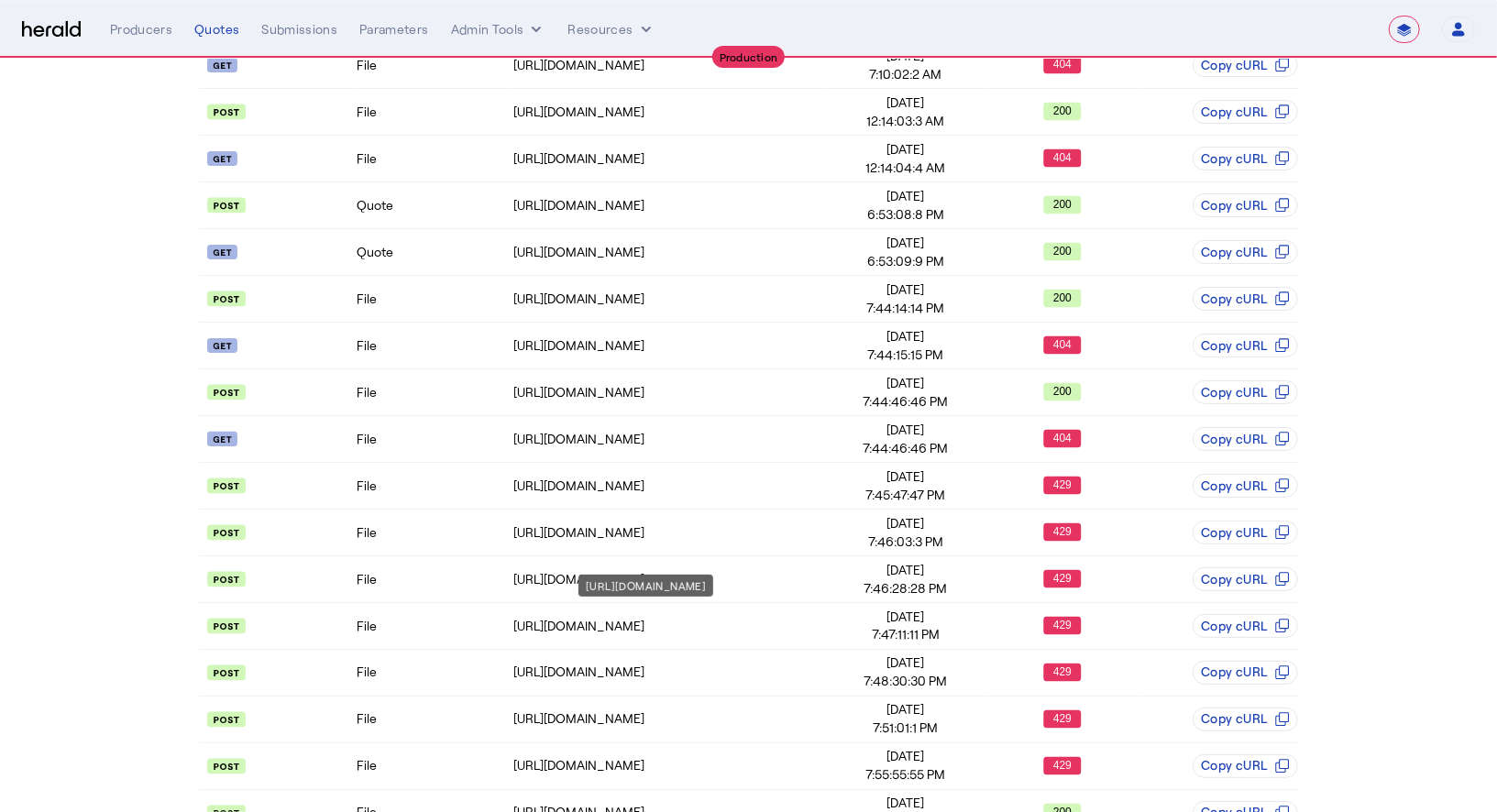 scroll, scrollTop: 1923, scrollLeft: 0, axis: vertical 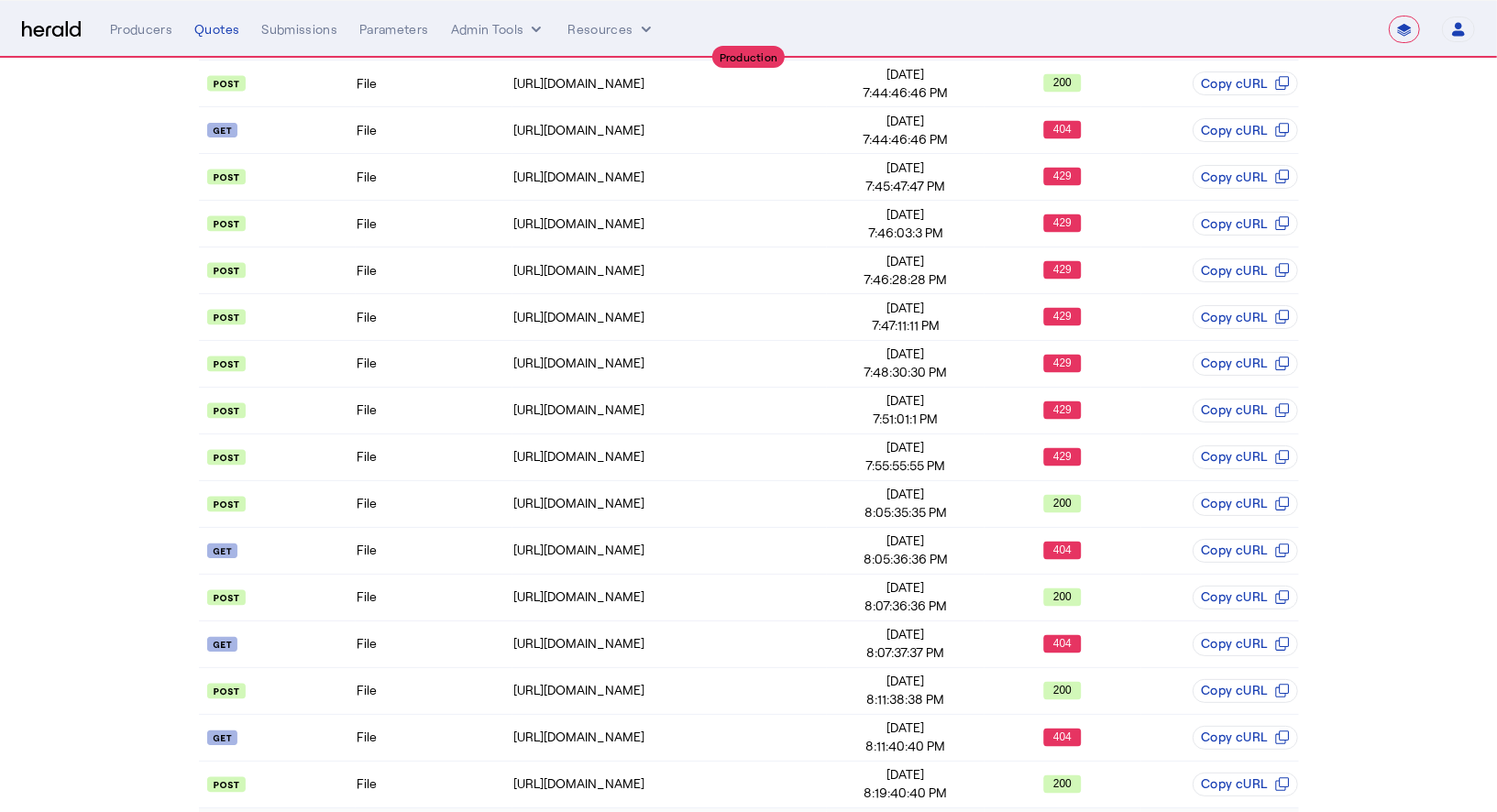 click on "File" 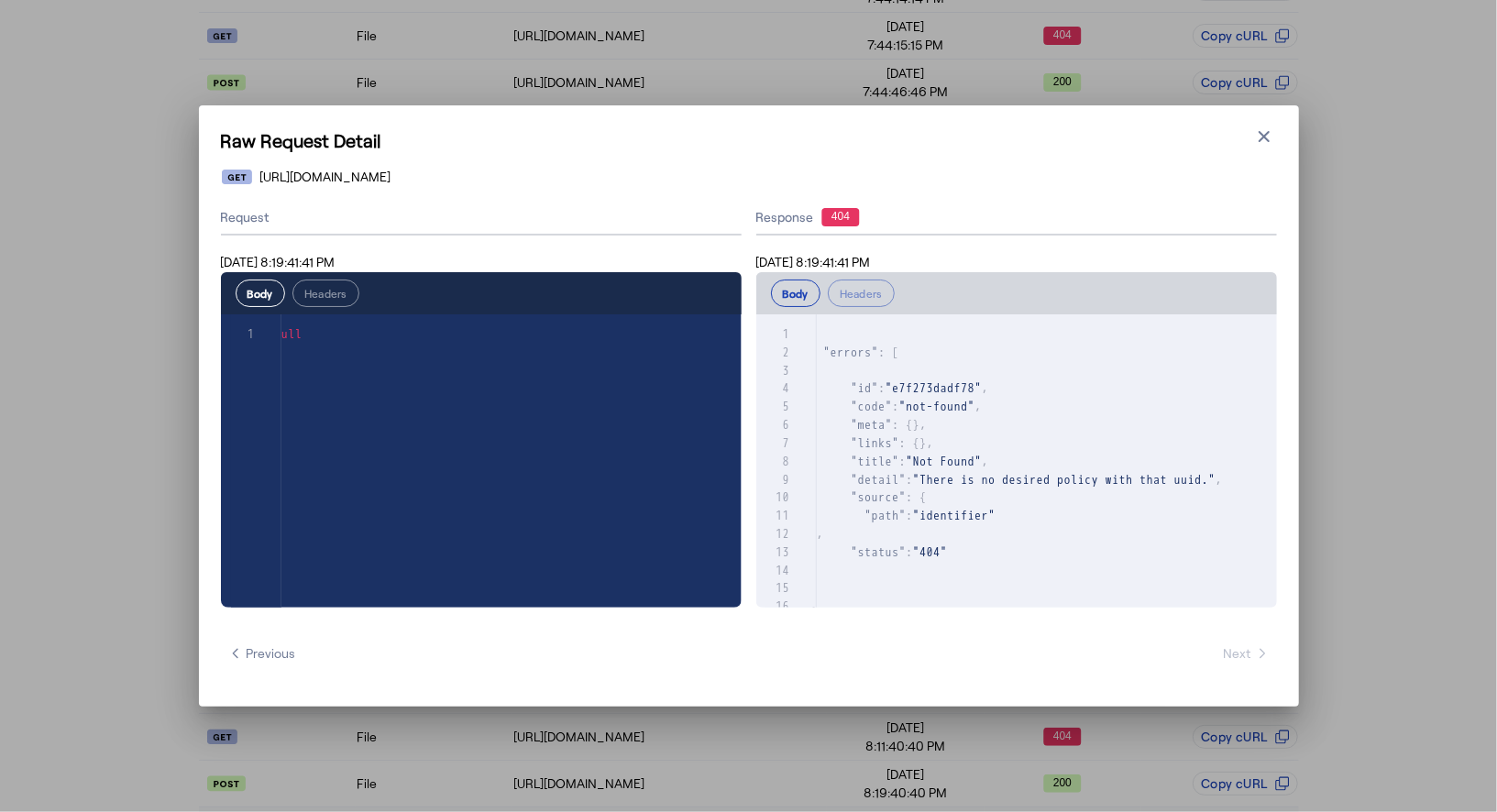 scroll, scrollTop: 0, scrollLeft: 0, axis: both 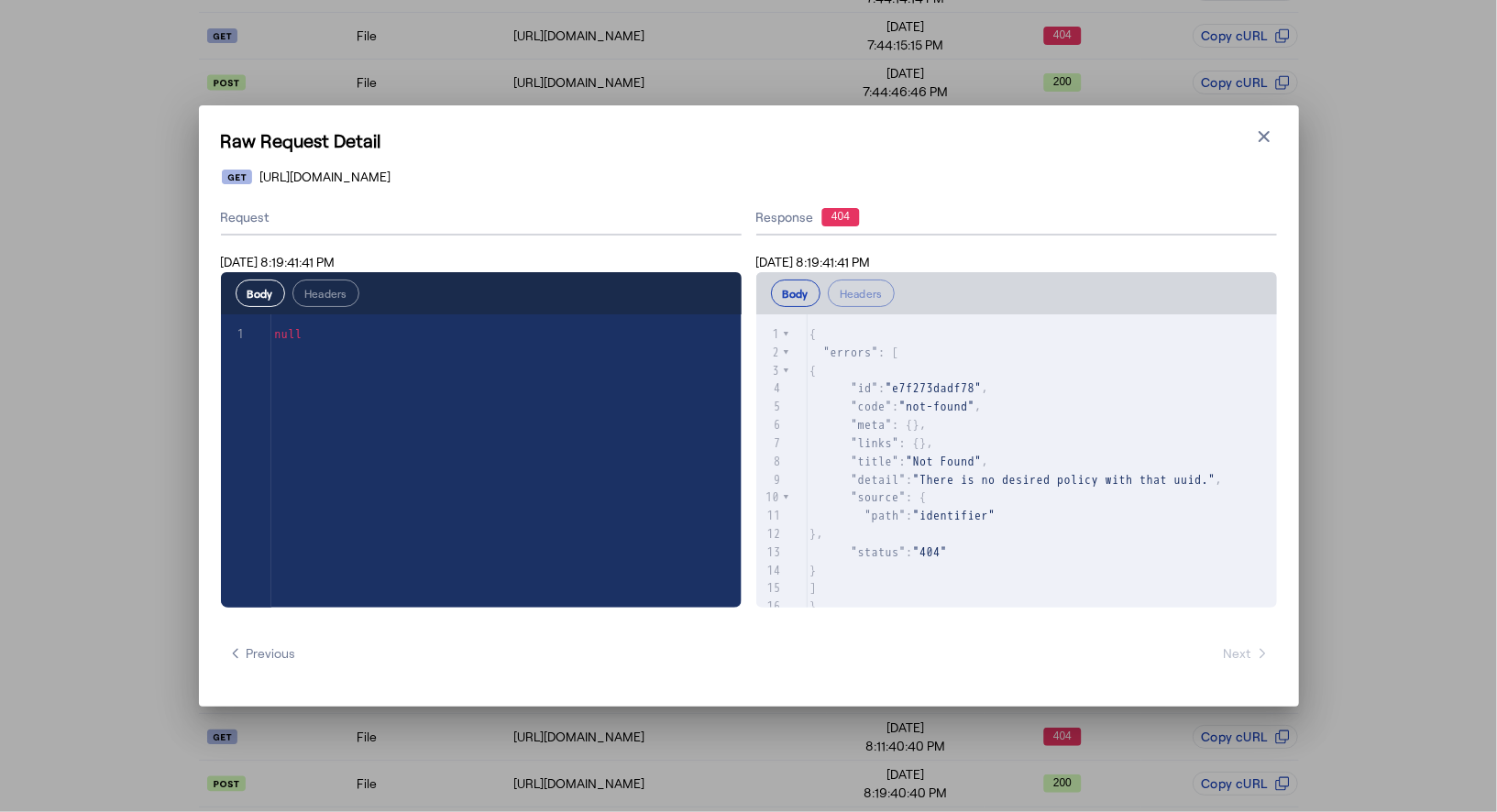 type 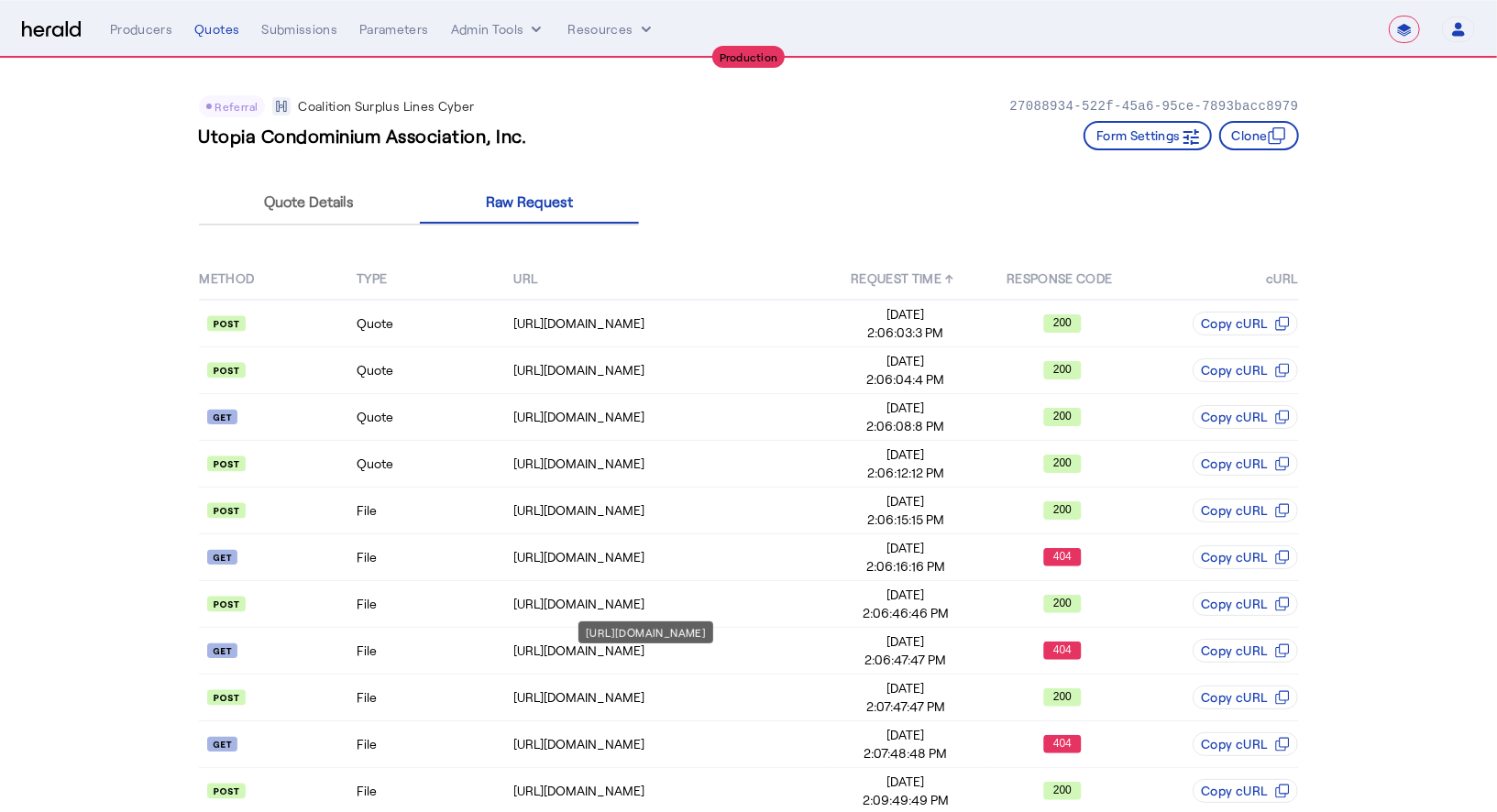 scroll, scrollTop: 1923, scrollLeft: 0, axis: vertical 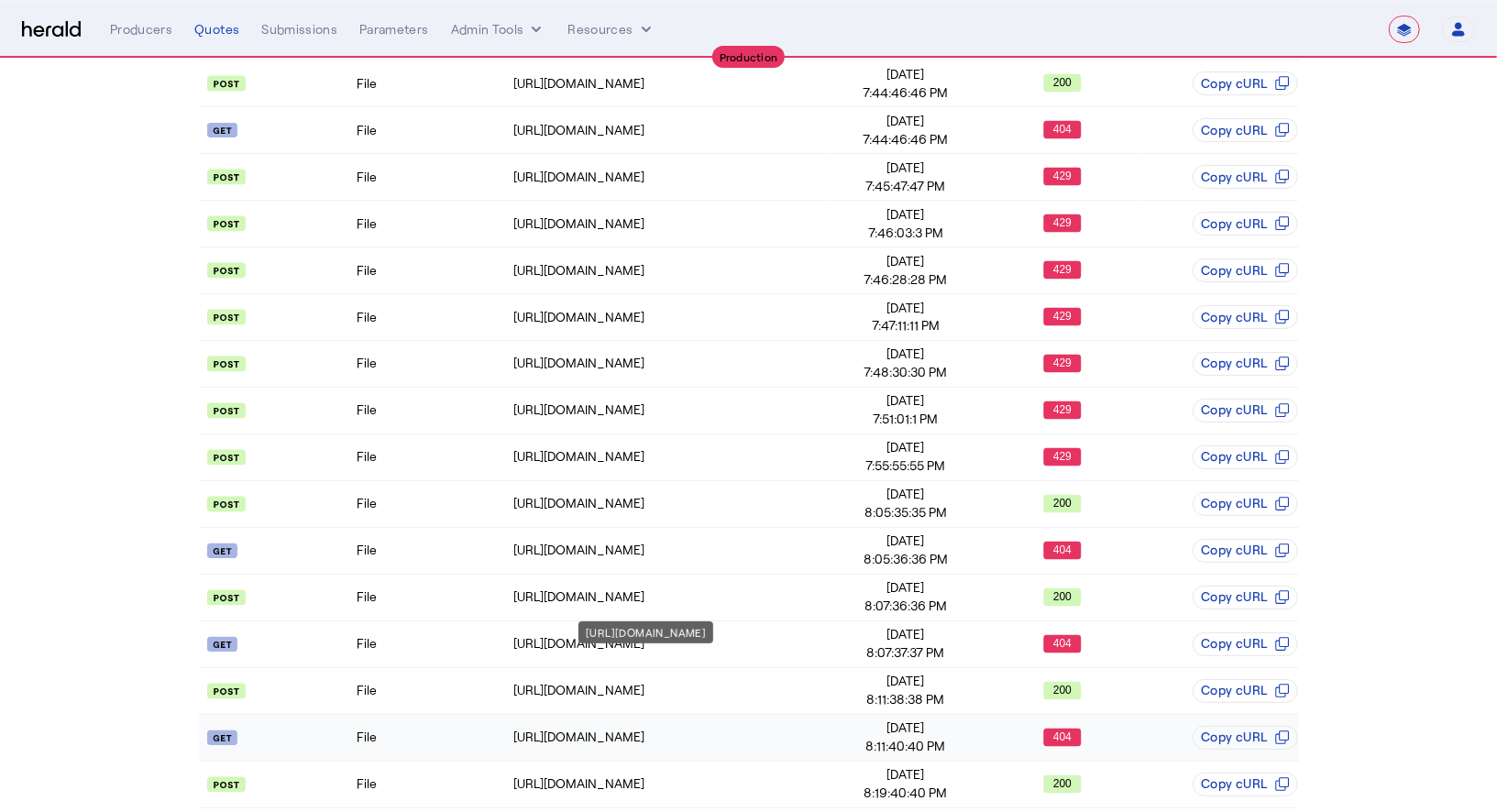click on "https://distribution-api.coalitioninc.com/v2/packages/6cc9ccb6-9424-4a72-a215-85d45d64886a/documents/CYBER_RISK_ASSESSMENT" 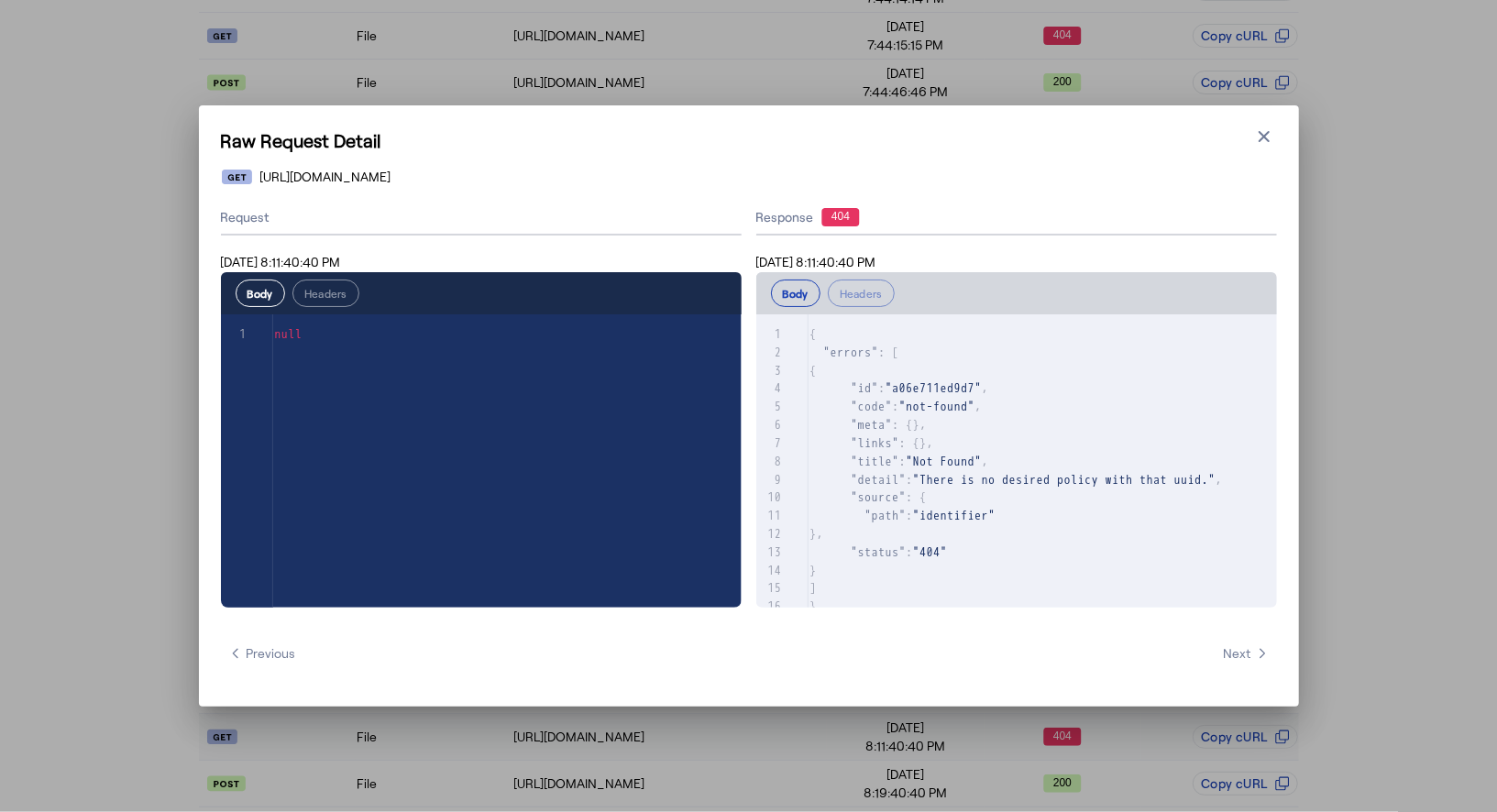 scroll, scrollTop: 0, scrollLeft: 0, axis: both 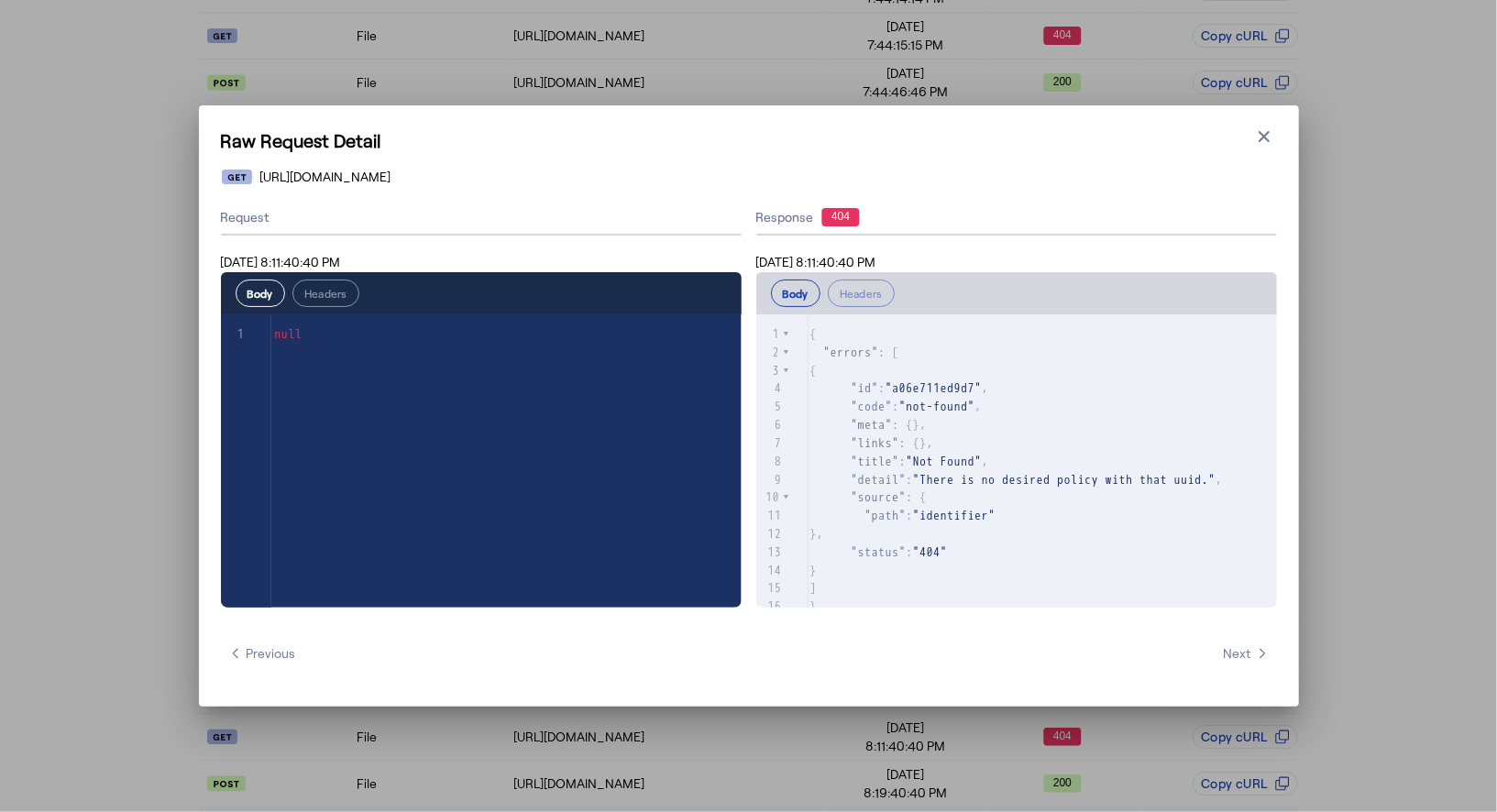 type 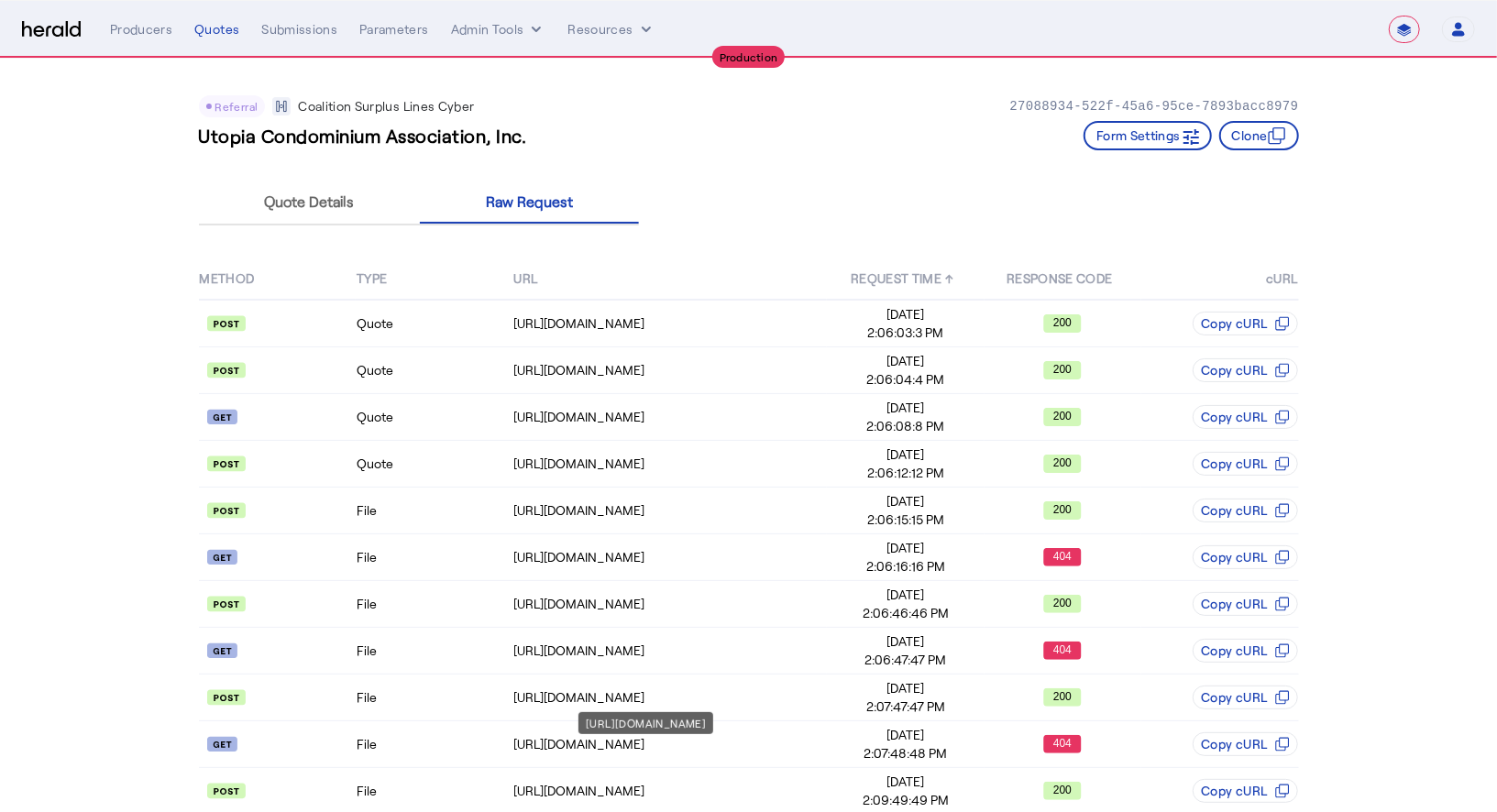 scroll, scrollTop: 1923, scrollLeft: 0, axis: vertical 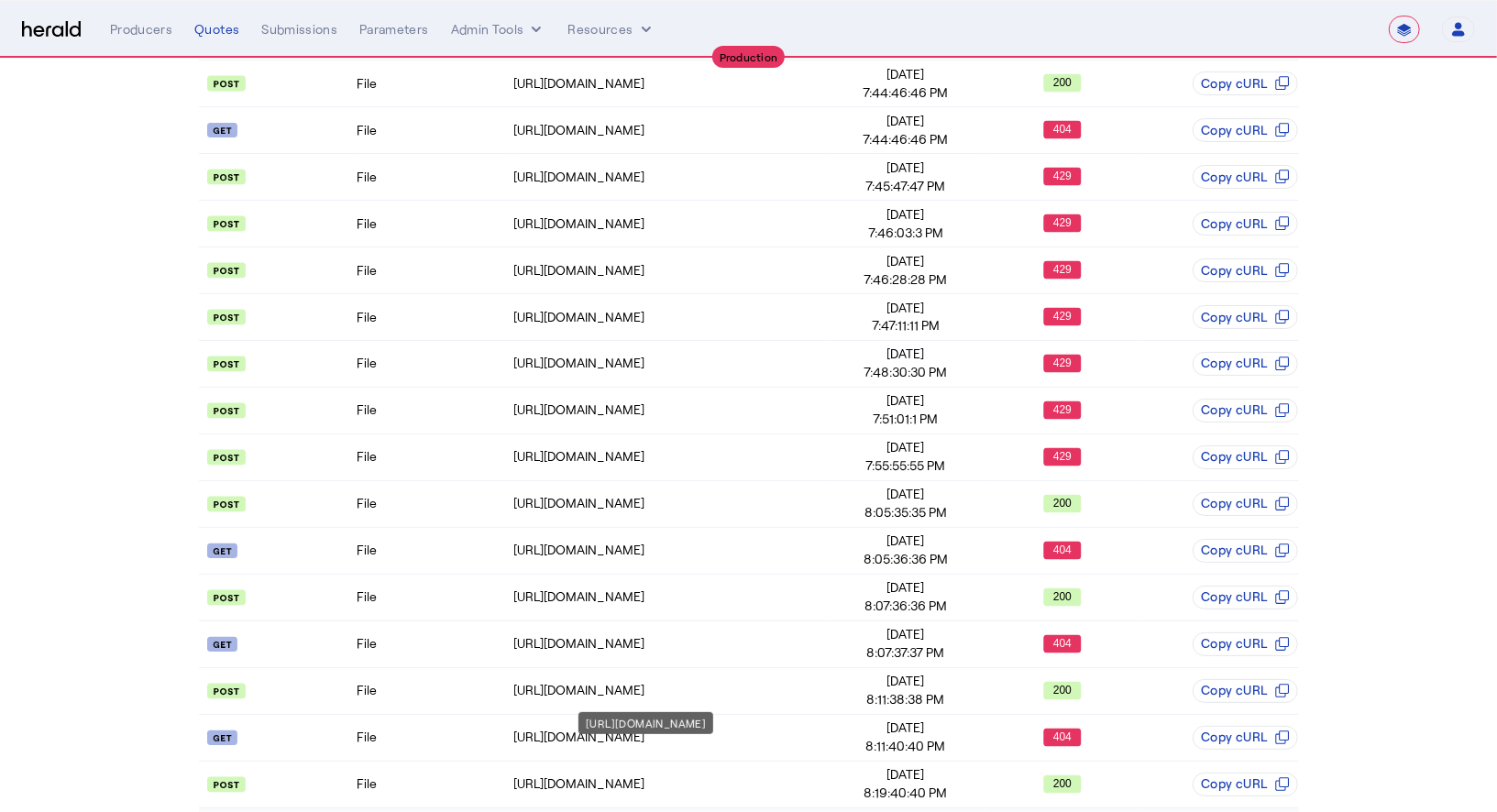 click on "https://distribution-api.coalitioninc.com/v2/packages/6cc9ccb6-9424-4a72-a215-85d45d64886a/documents/CYBER_RISK_ASSESSMENT" 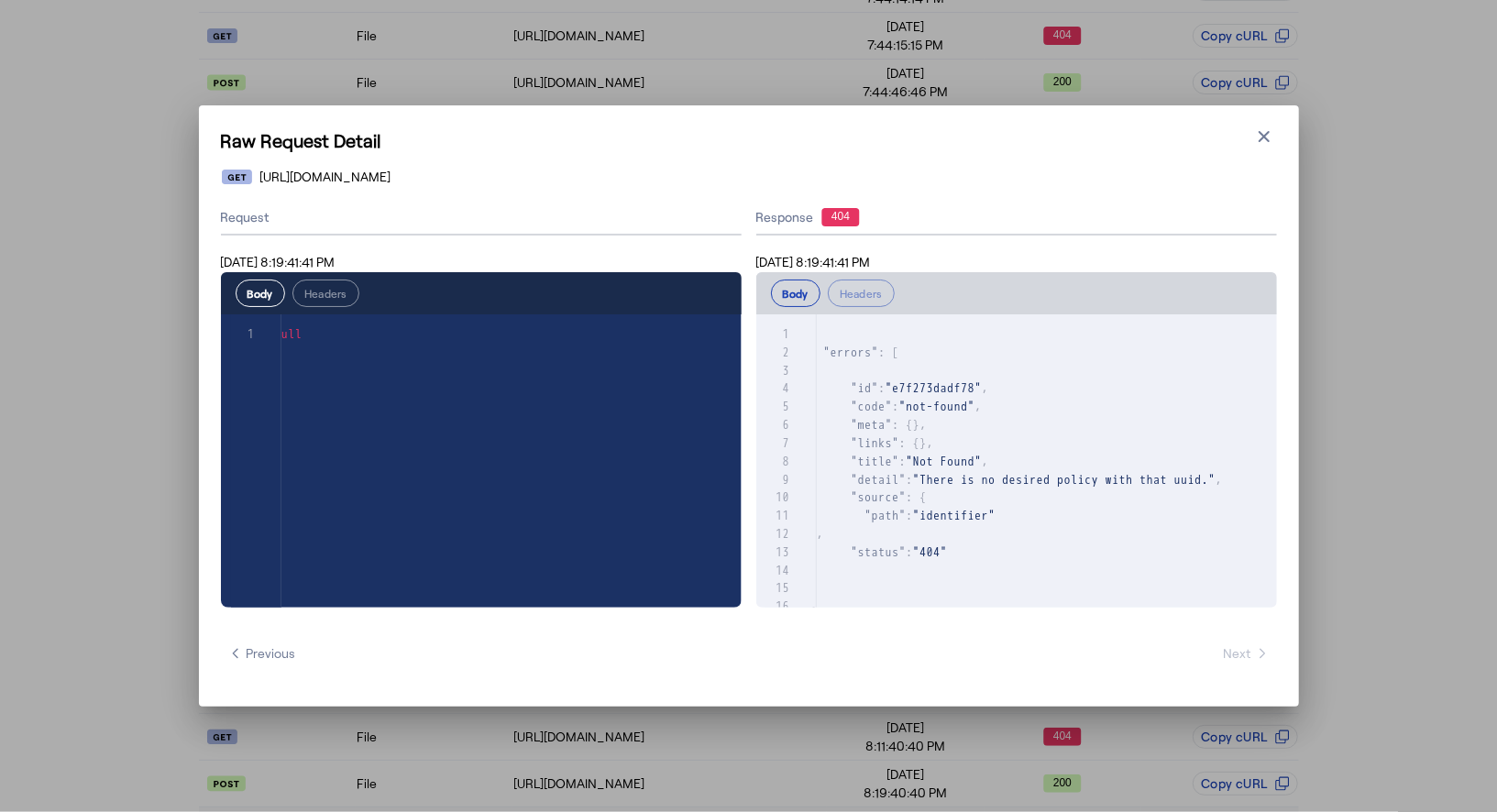 scroll, scrollTop: 0, scrollLeft: 0, axis: both 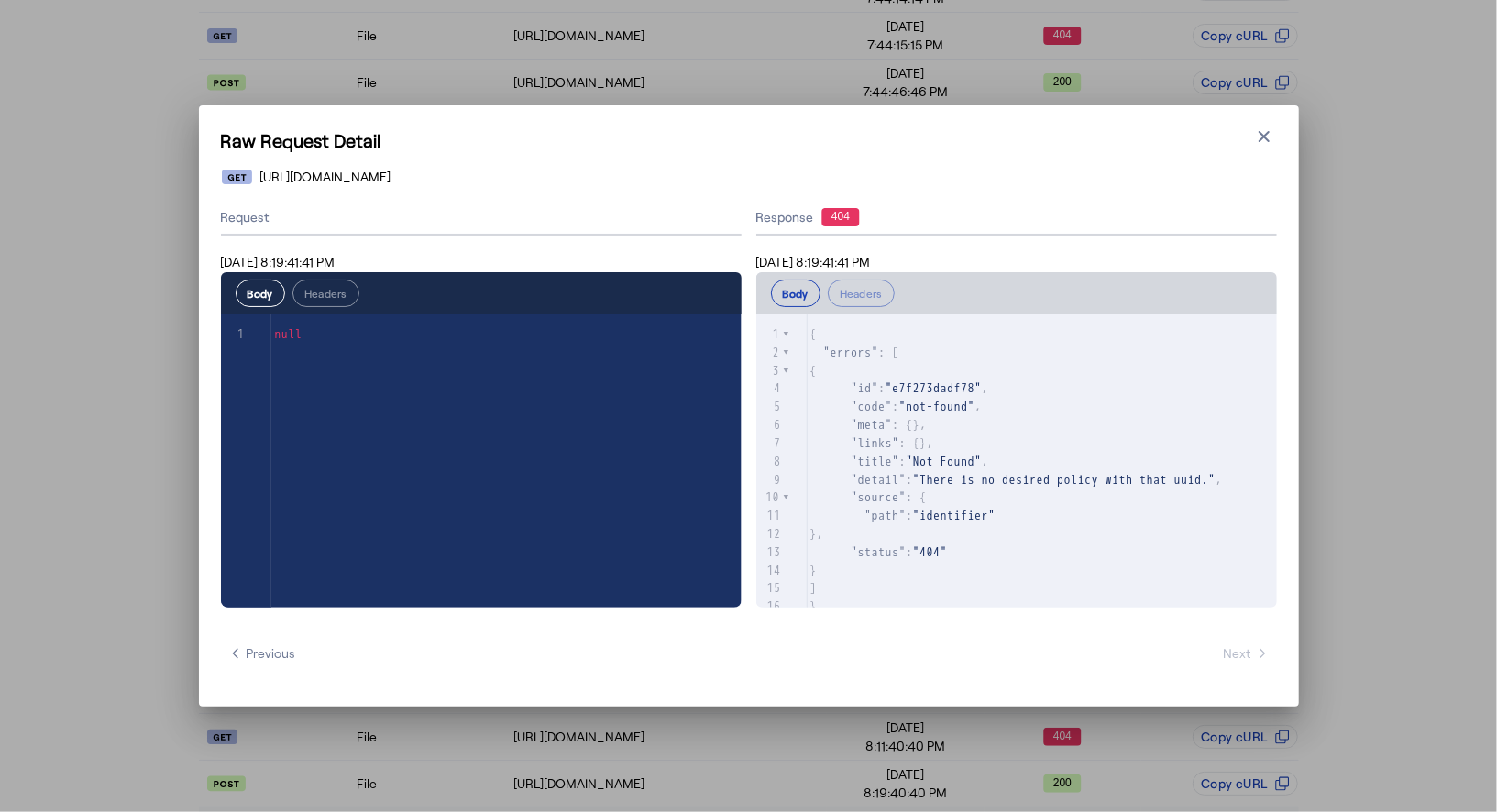 type 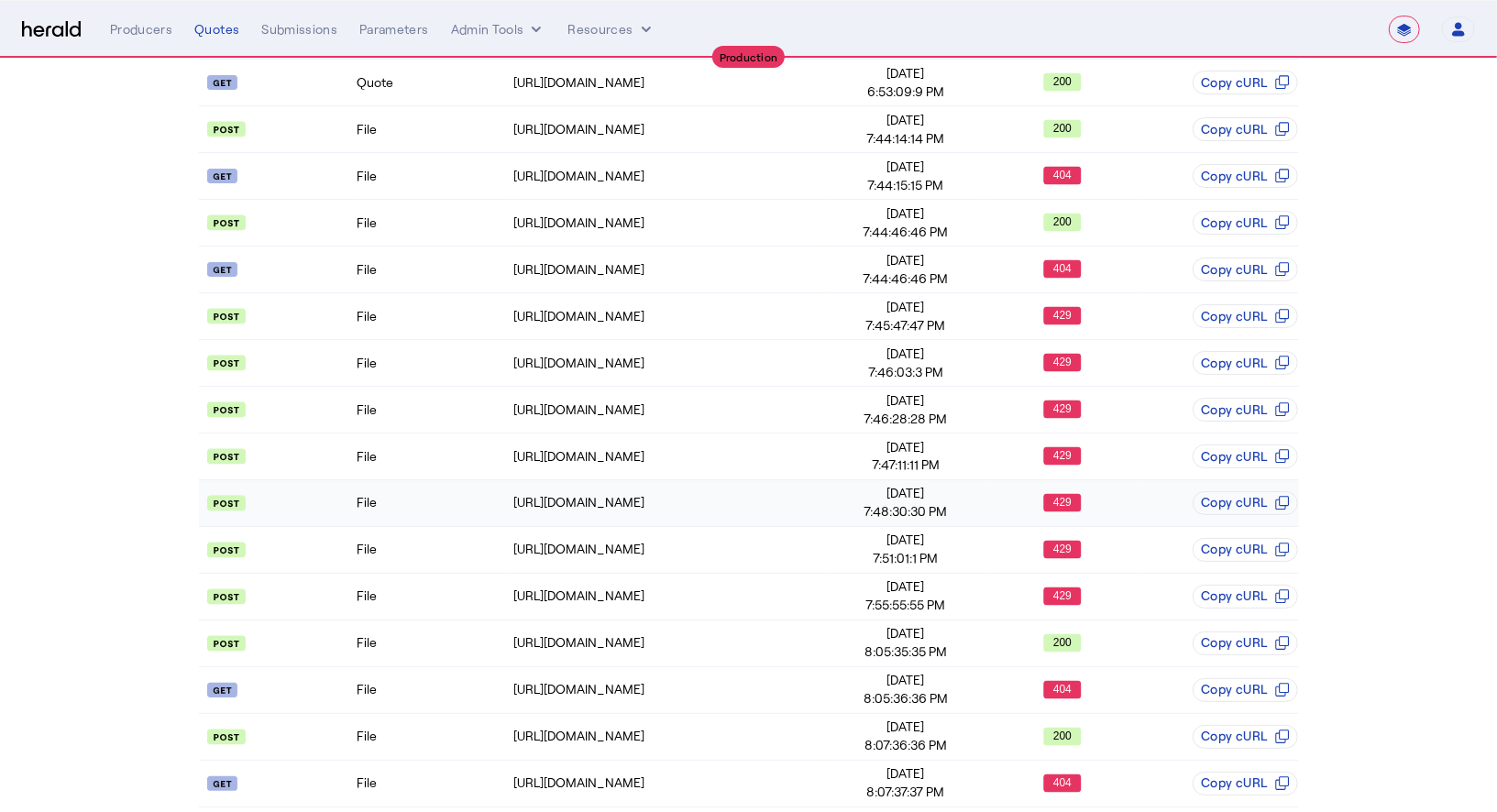 scroll, scrollTop: 1782, scrollLeft: 0, axis: vertical 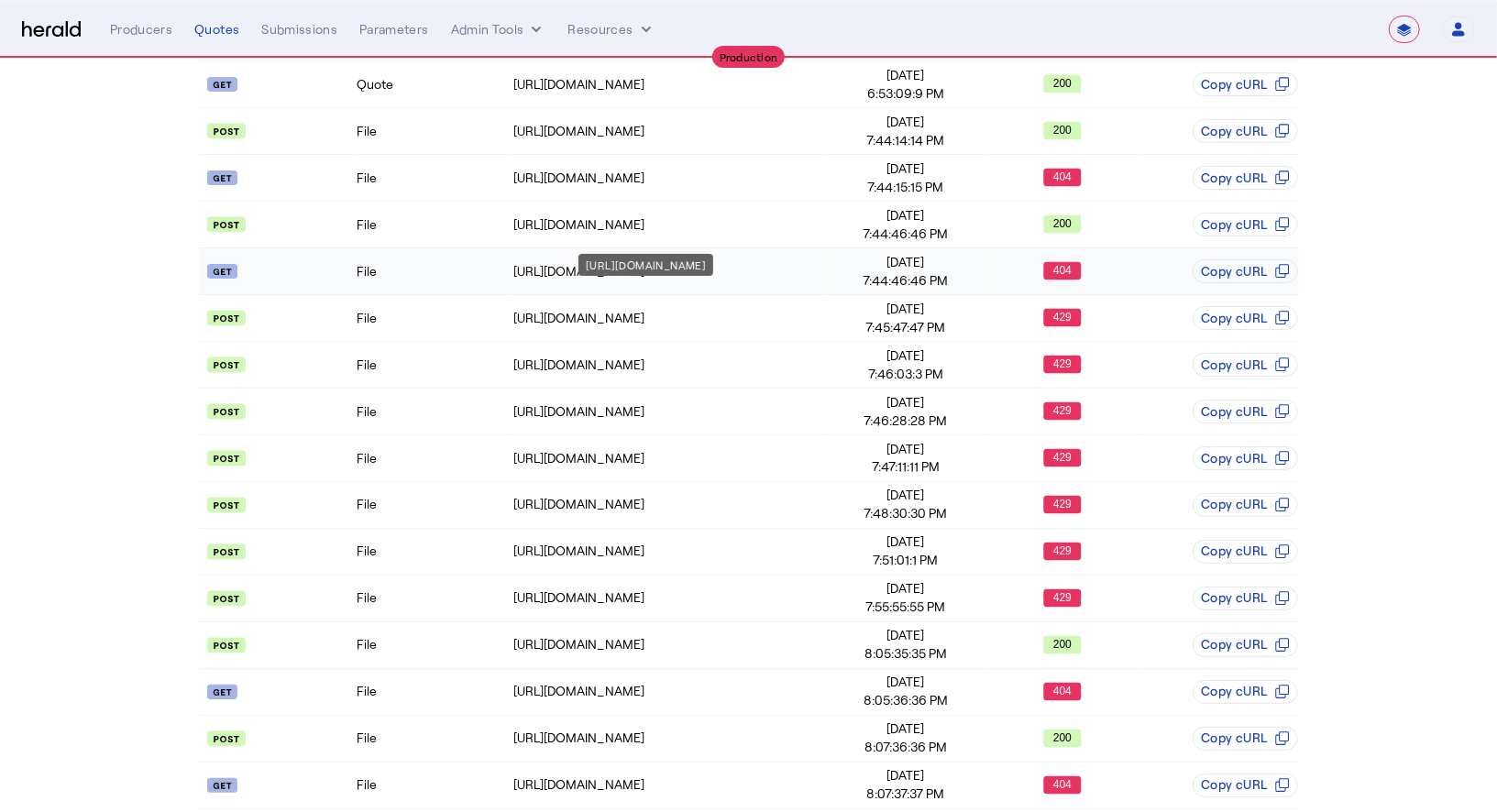 click on "https://distribution-api.coalitioninc.com/v2/packages/6cc9ccb6-9424-4a72-a215-85d45d64886a/documents/CYBER_RISK_ASSESSMENT" 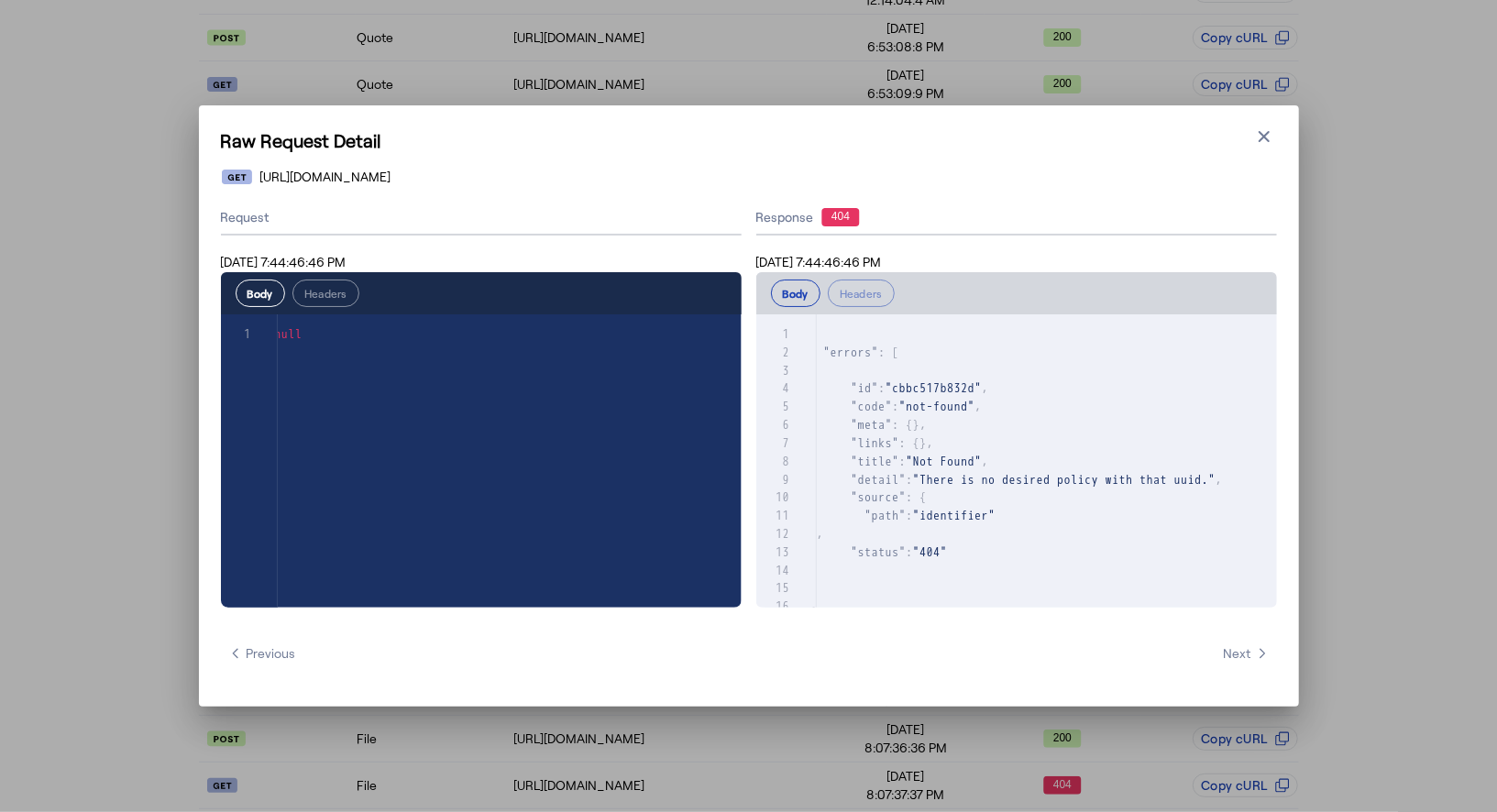 scroll, scrollTop: 0, scrollLeft: 0, axis: both 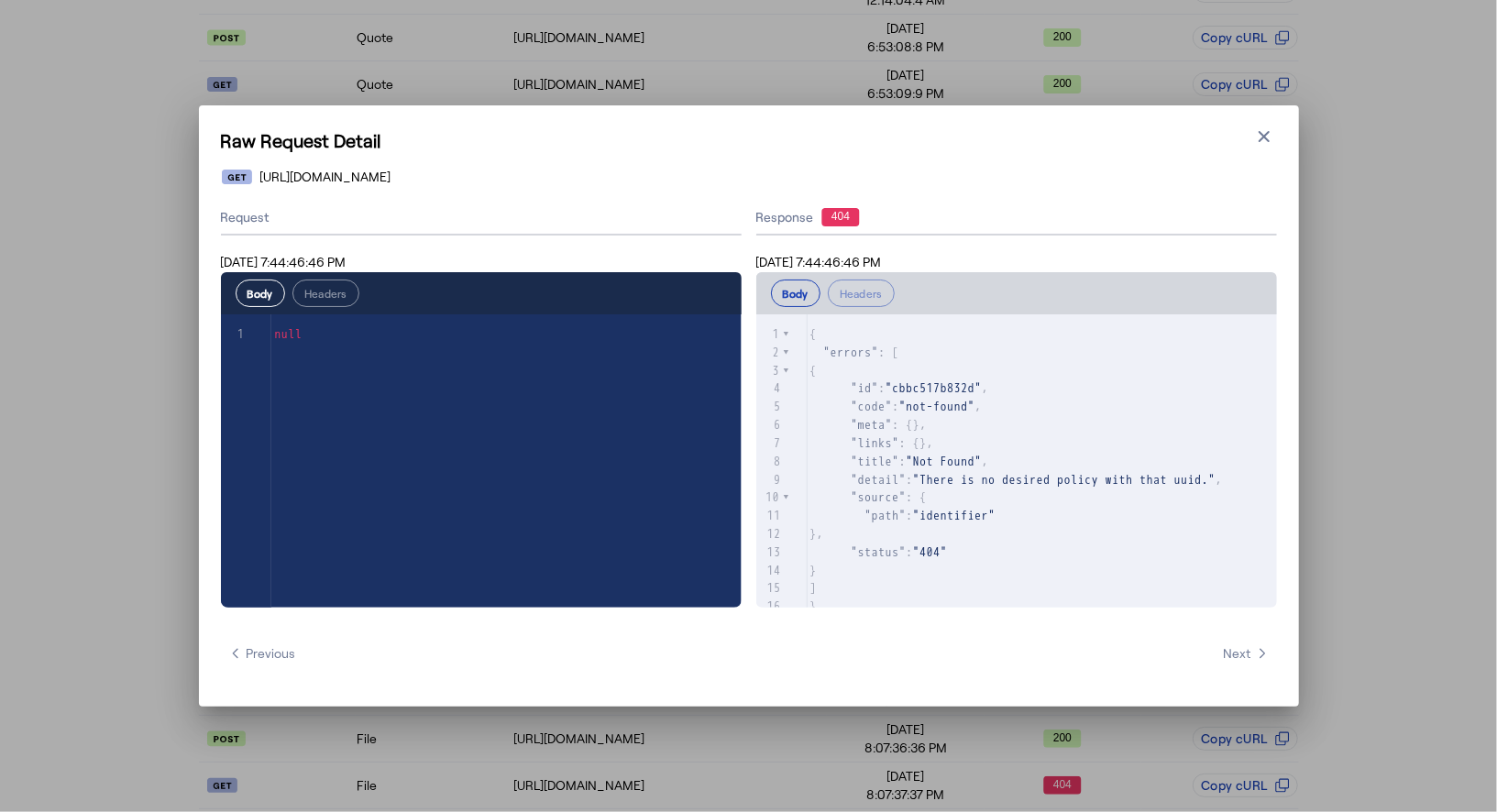 type 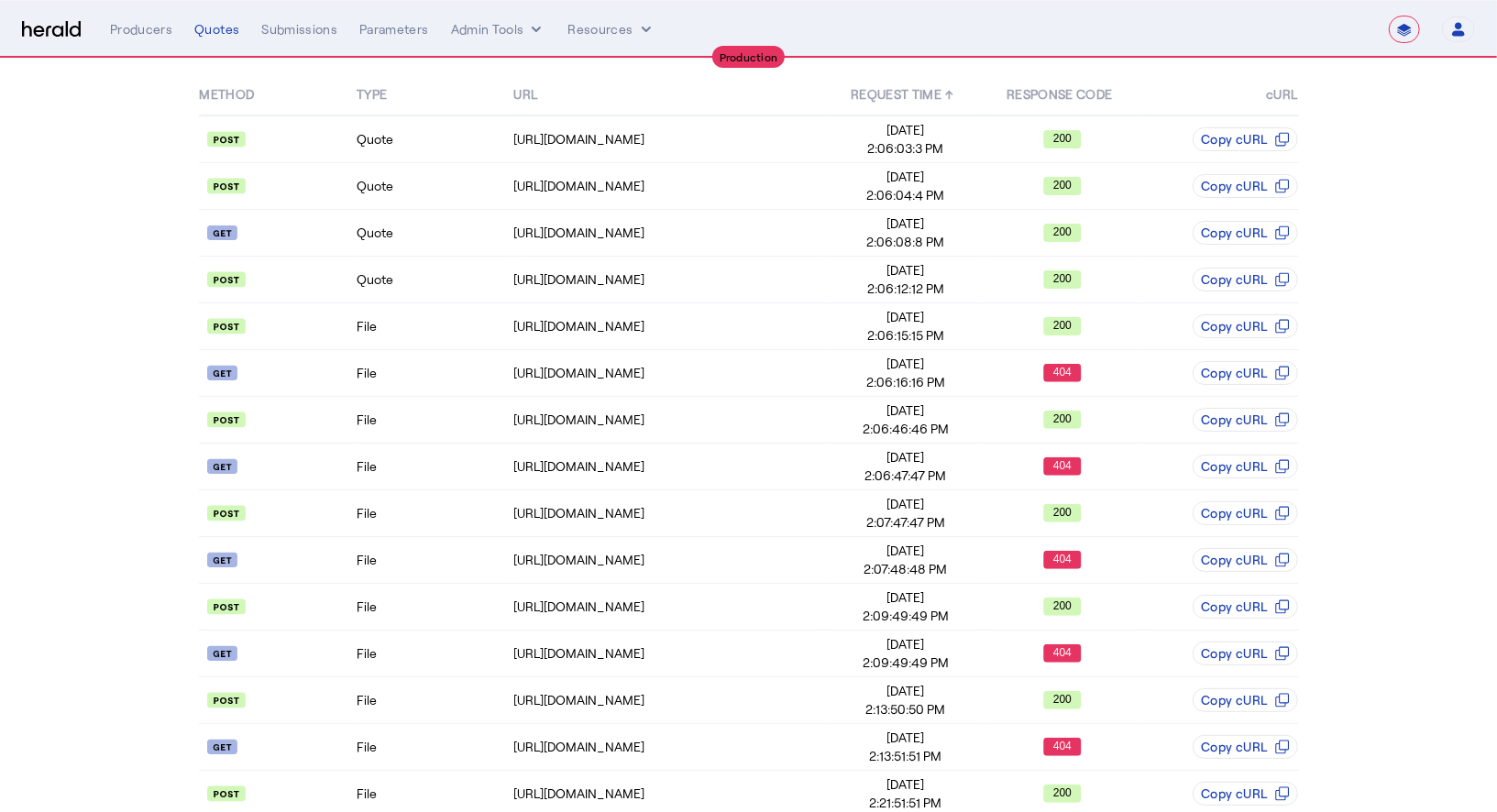 scroll, scrollTop: 0, scrollLeft: 0, axis: both 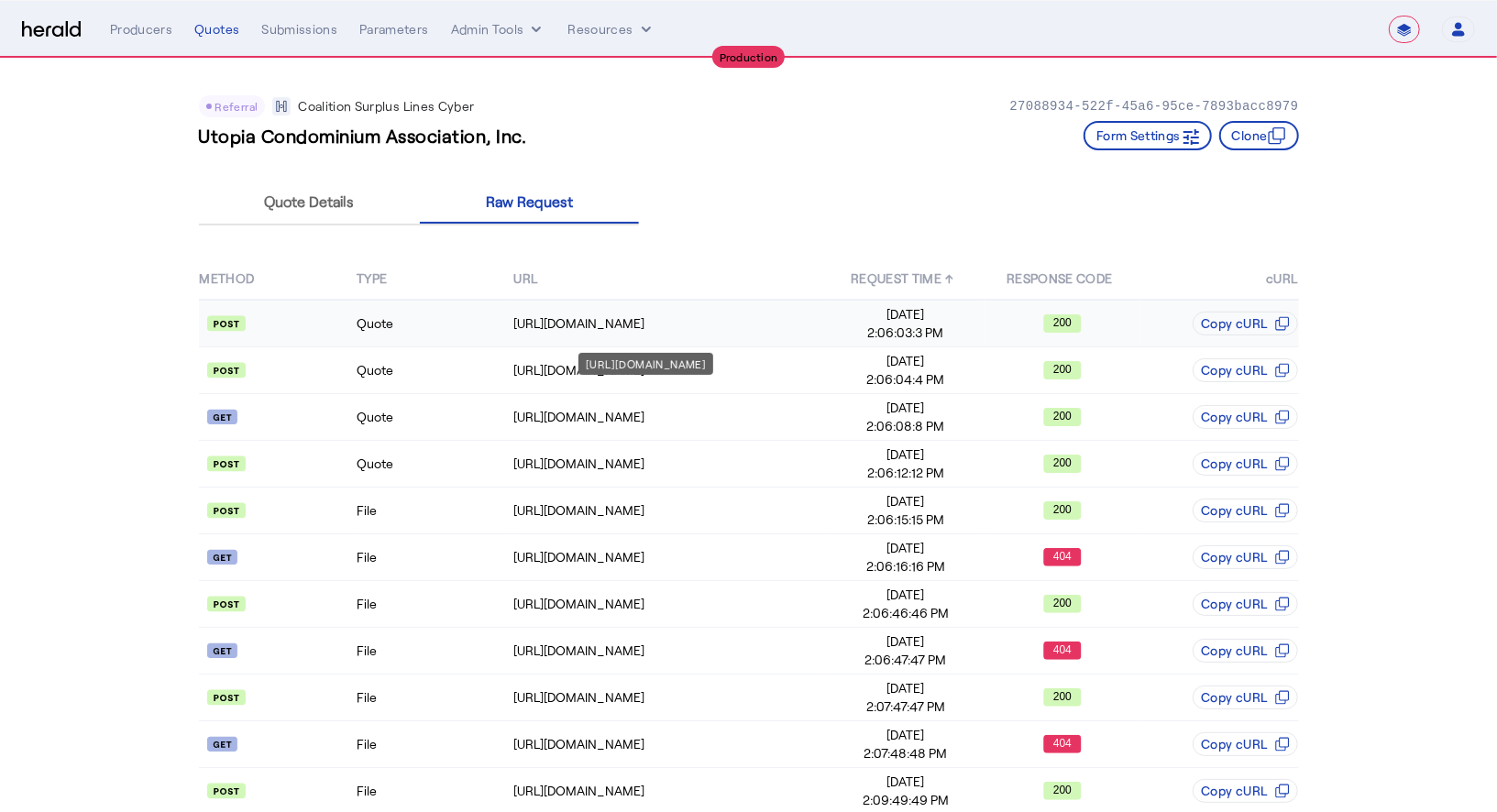 click on "https://distribution-api.coalitioninc.com/v2/login" 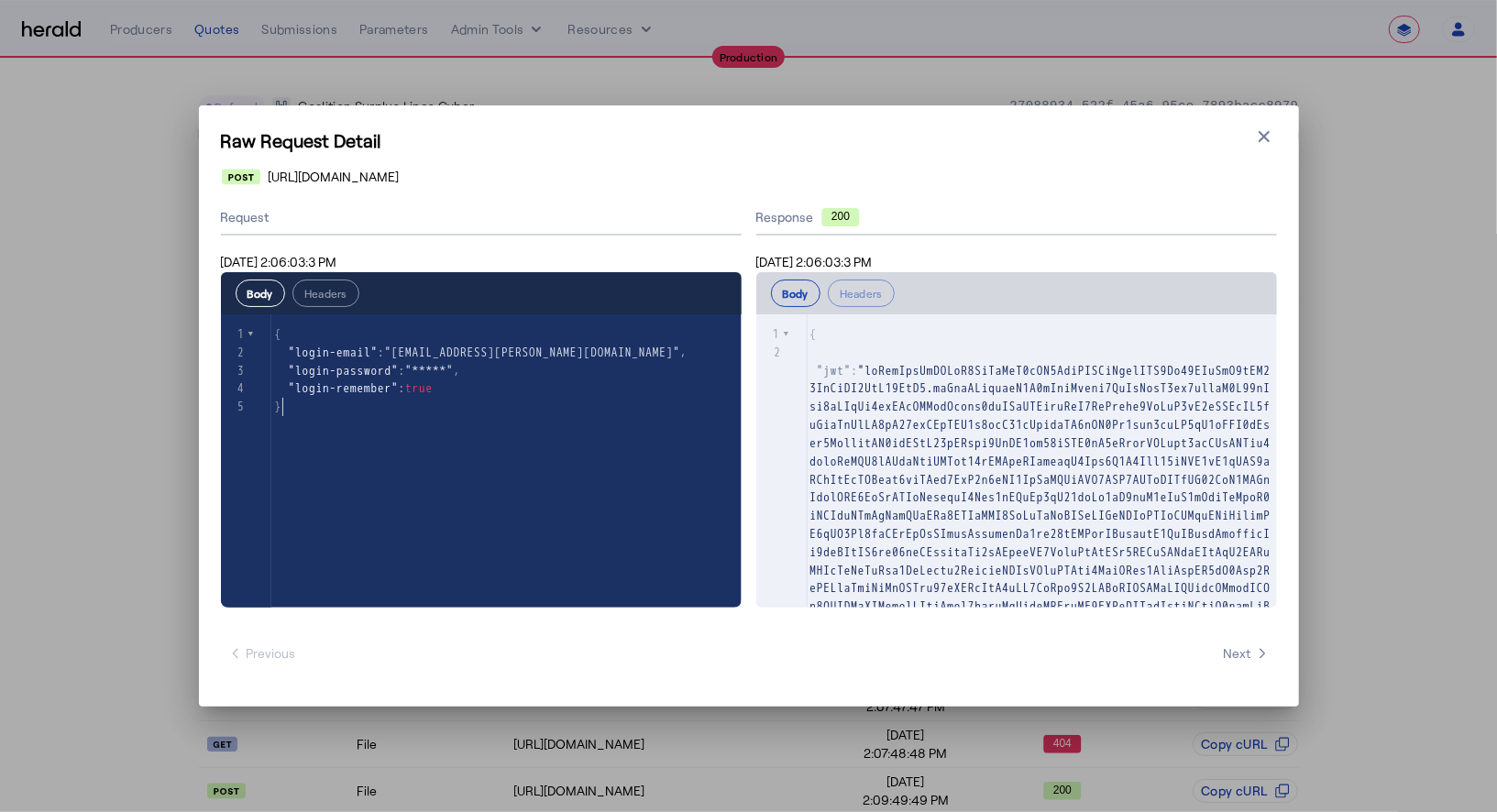scroll, scrollTop: 2, scrollLeft: 0, axis: vertical 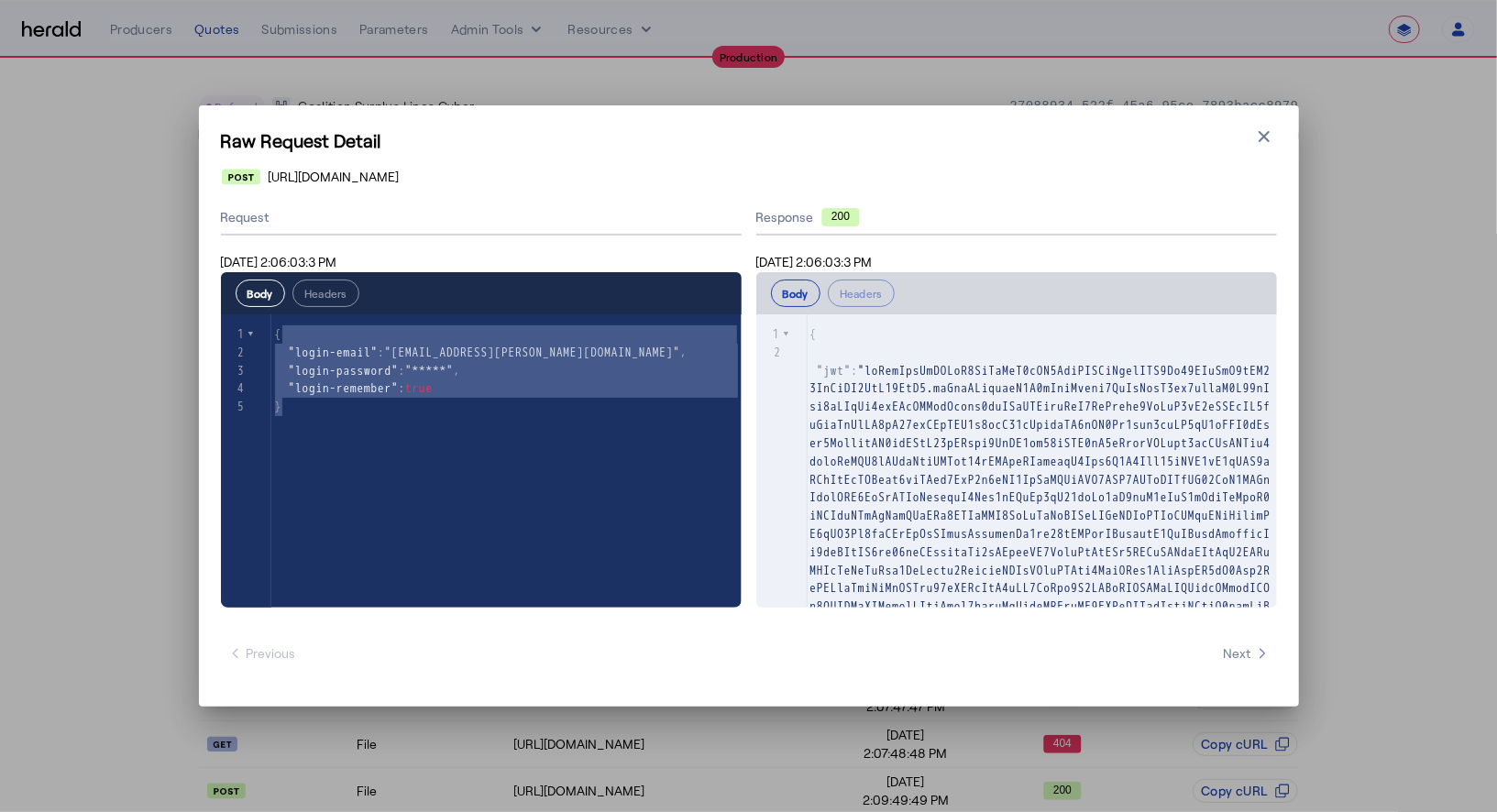 type on "**********" 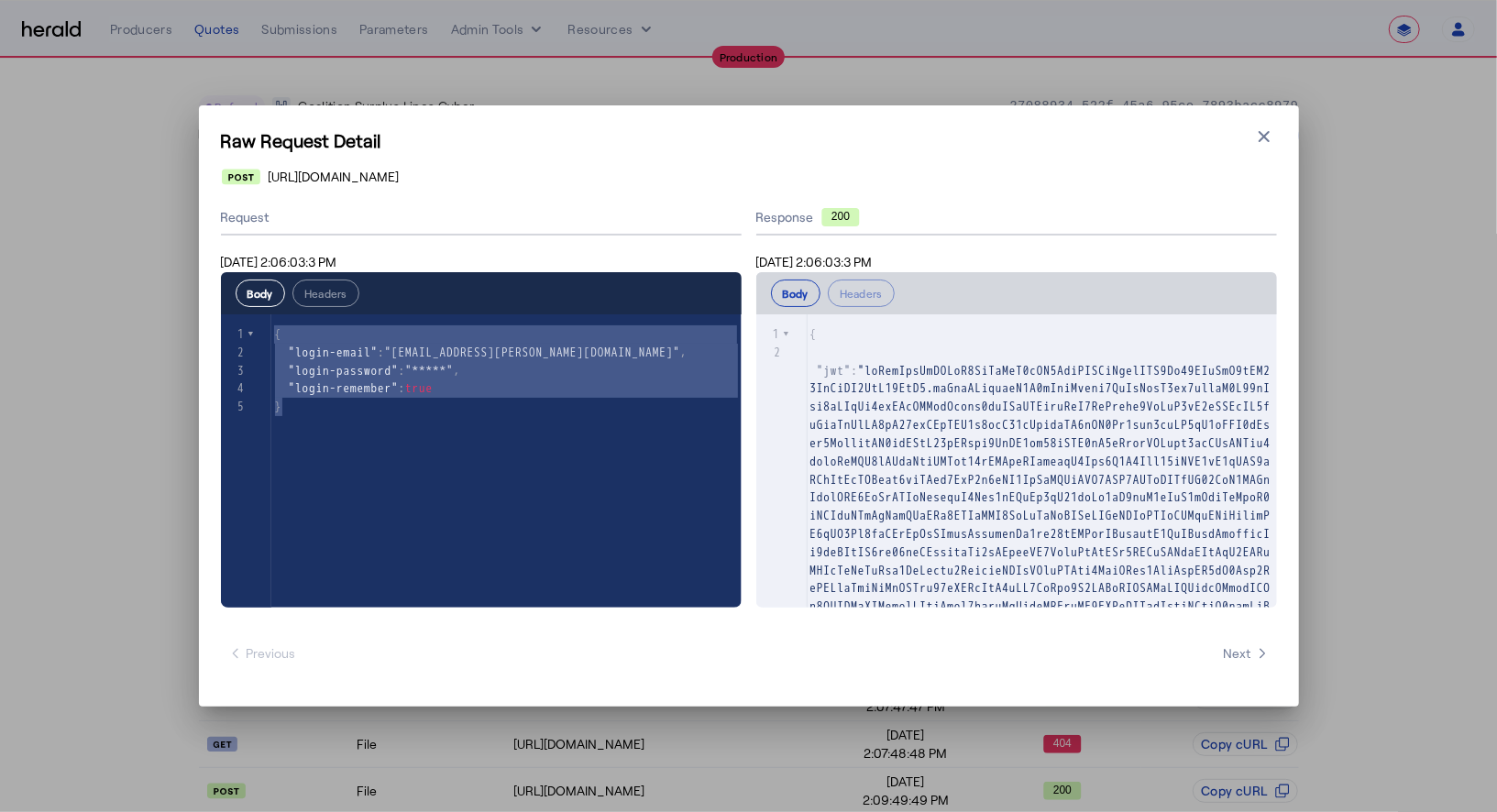 drag, startPoint x: 435, startPoint y: 428, endPoint x: 270, endPoint y: 325, distance: 194.50964 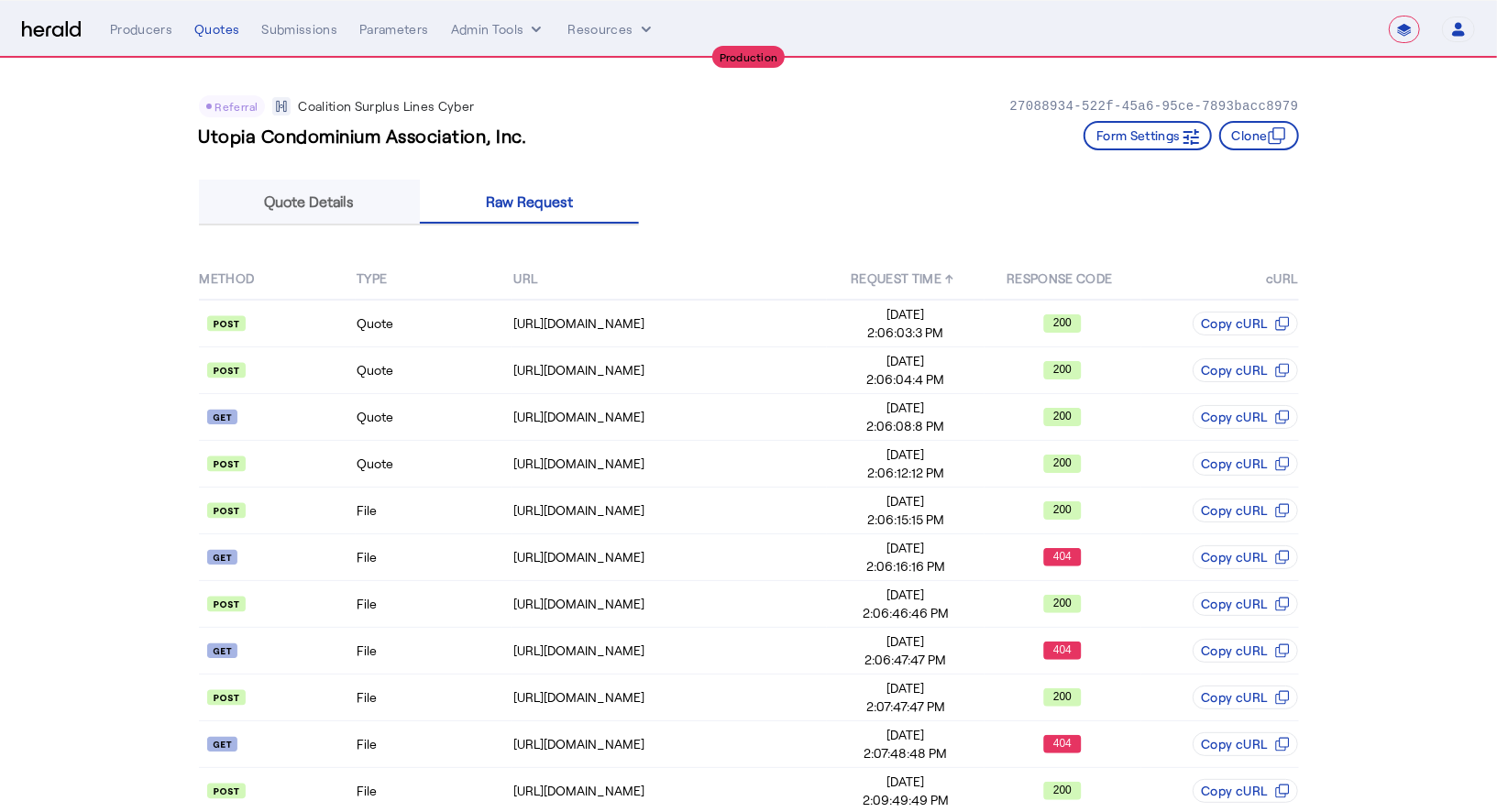 click on "Quote Details" at bounding box center [309, 202] 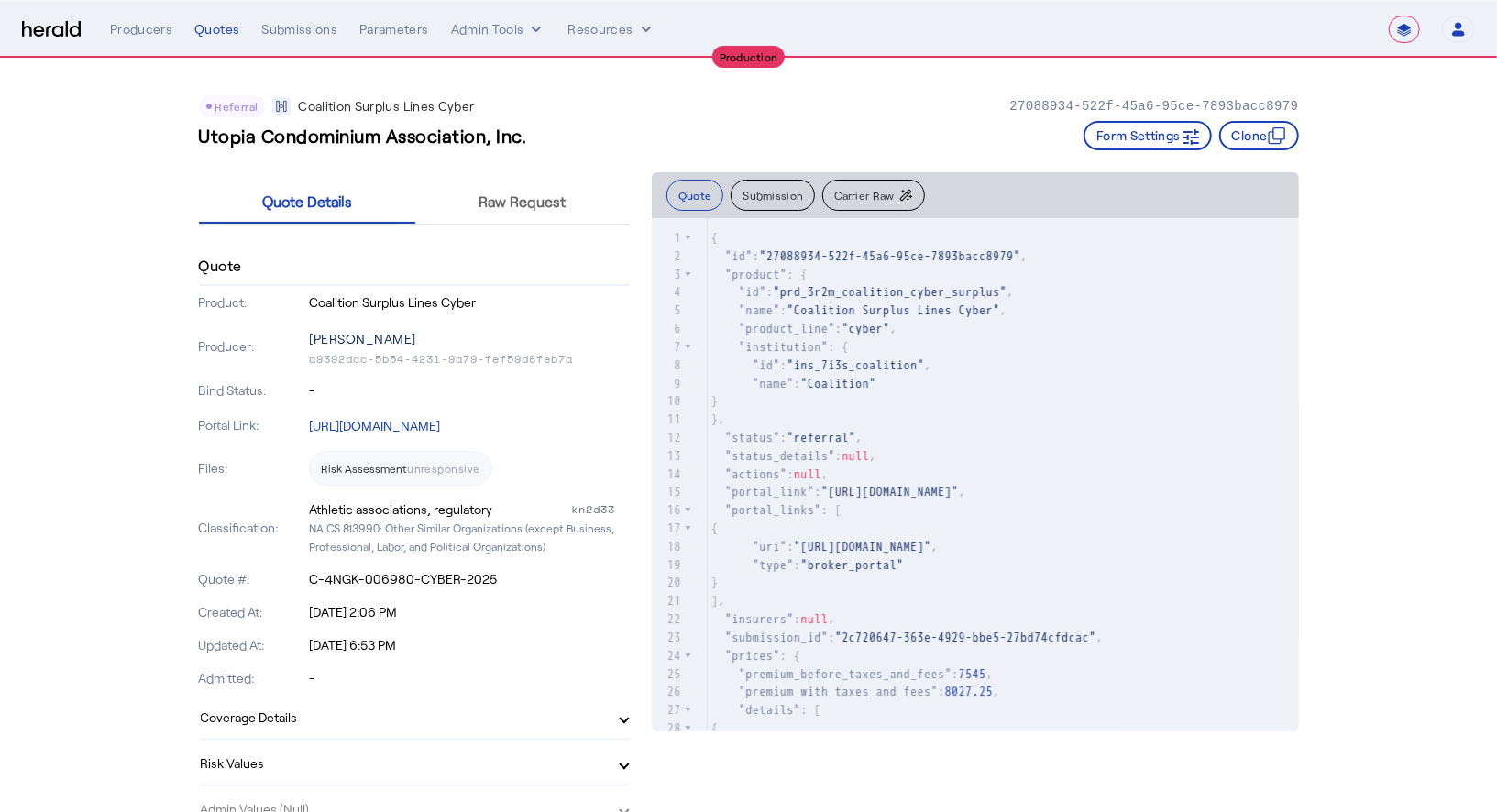 click on "Paul King" 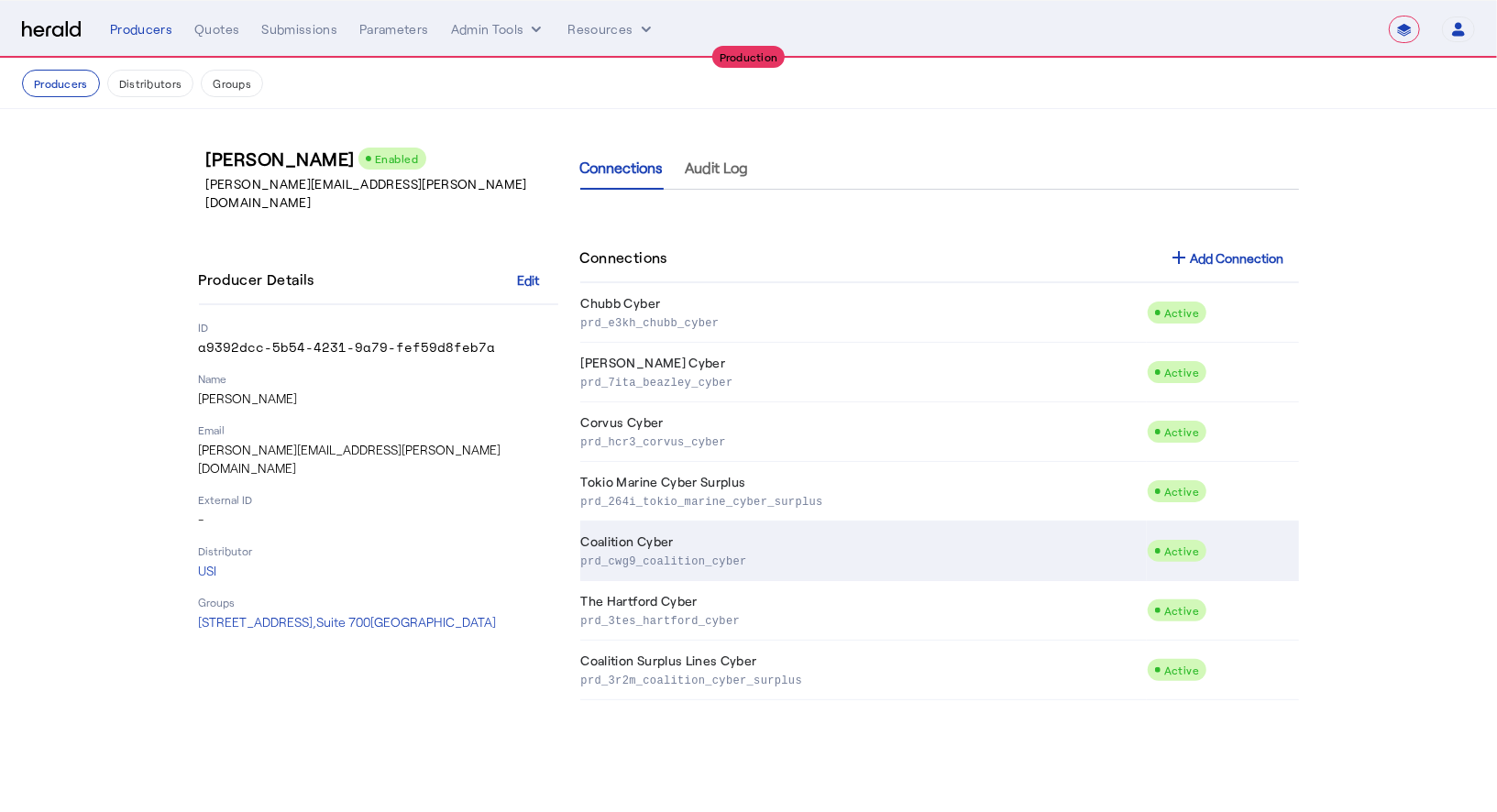 click on "prd_cwg9_coalition_cyber" 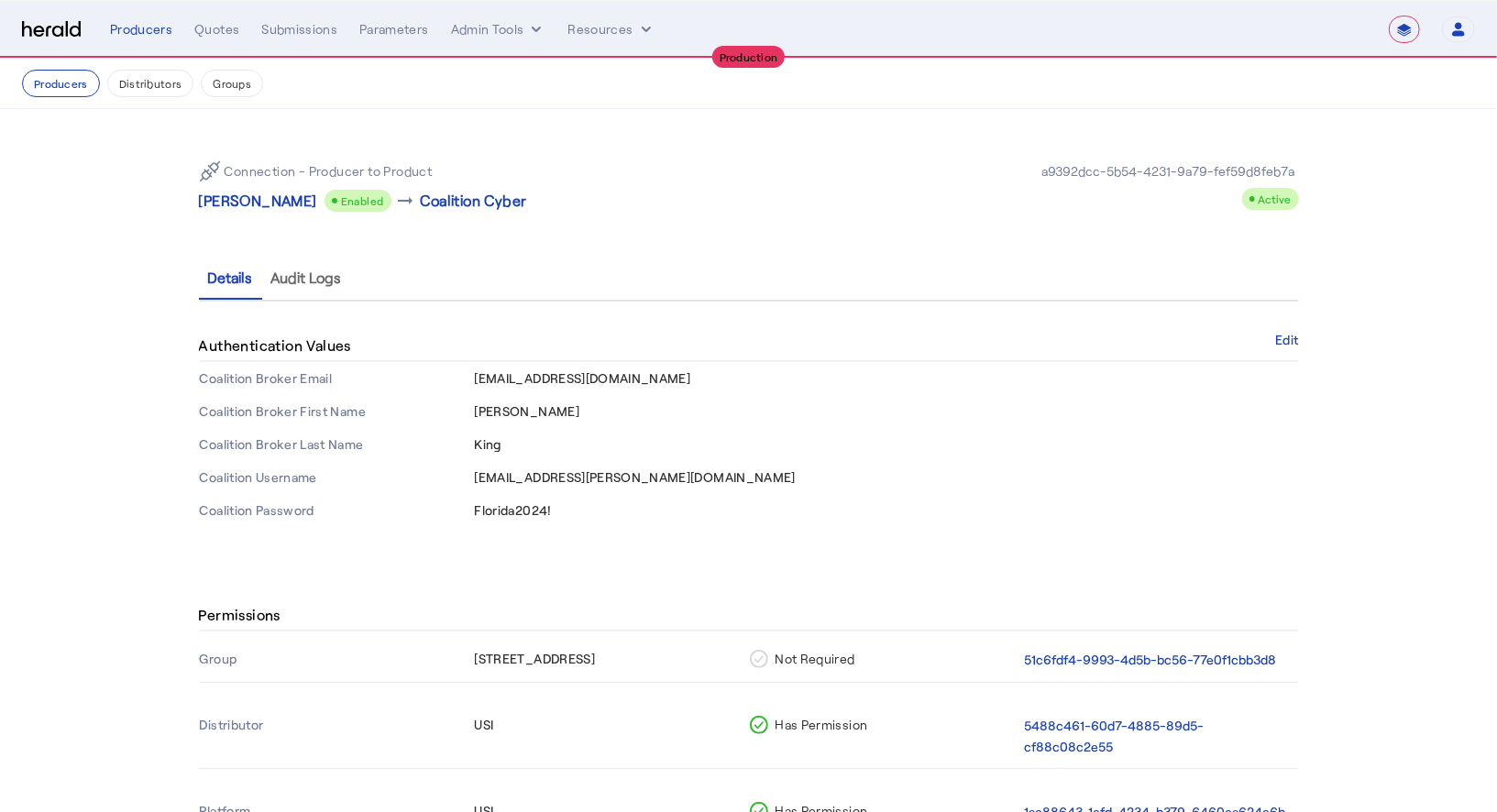 drag, startPoint x: 578, startPoint y: 510, endPoint x: 478, endPoint y: 509, distance: 100.005 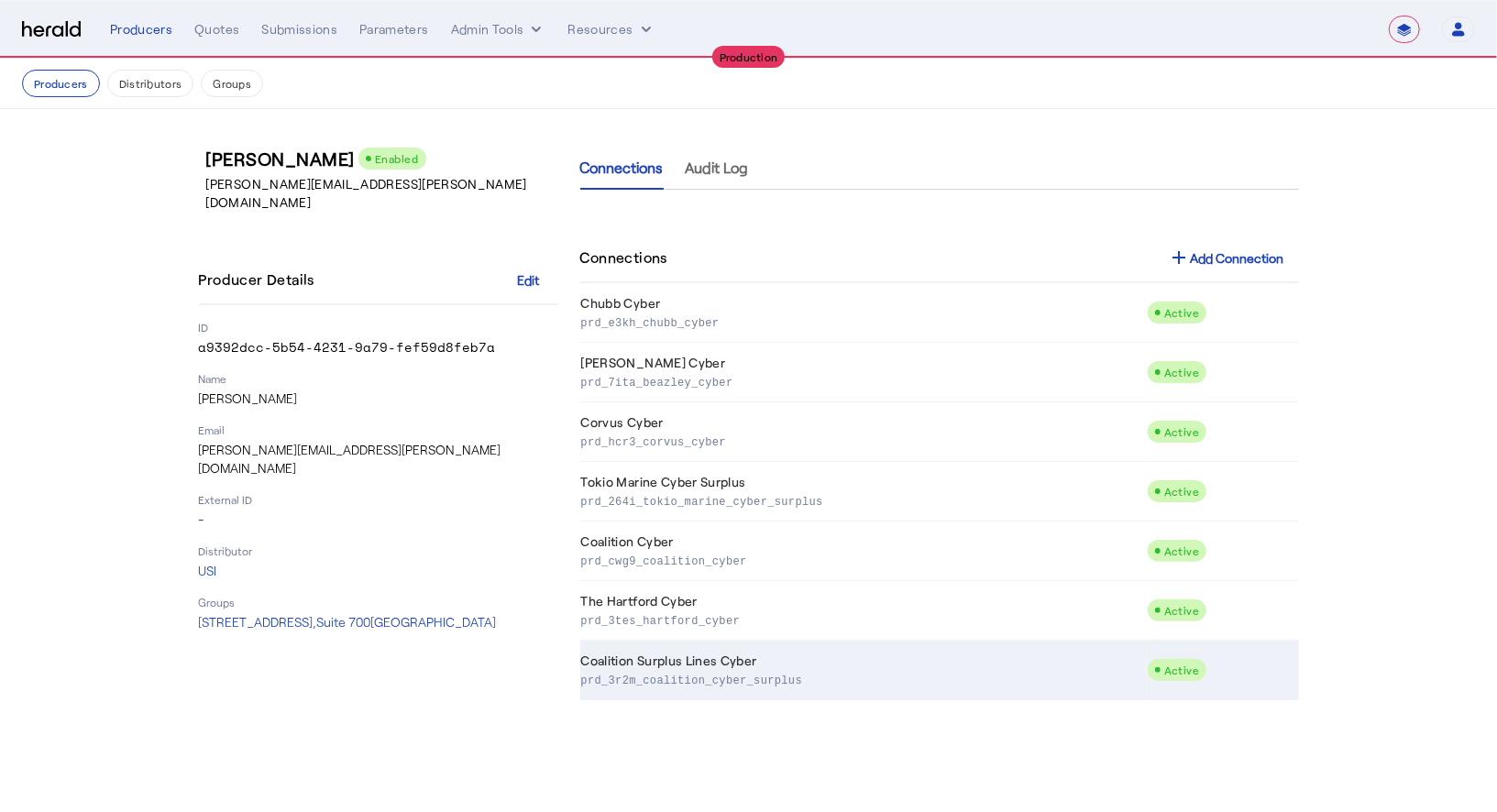 click on "prd_3r2m_coalition_cyber_surplus" 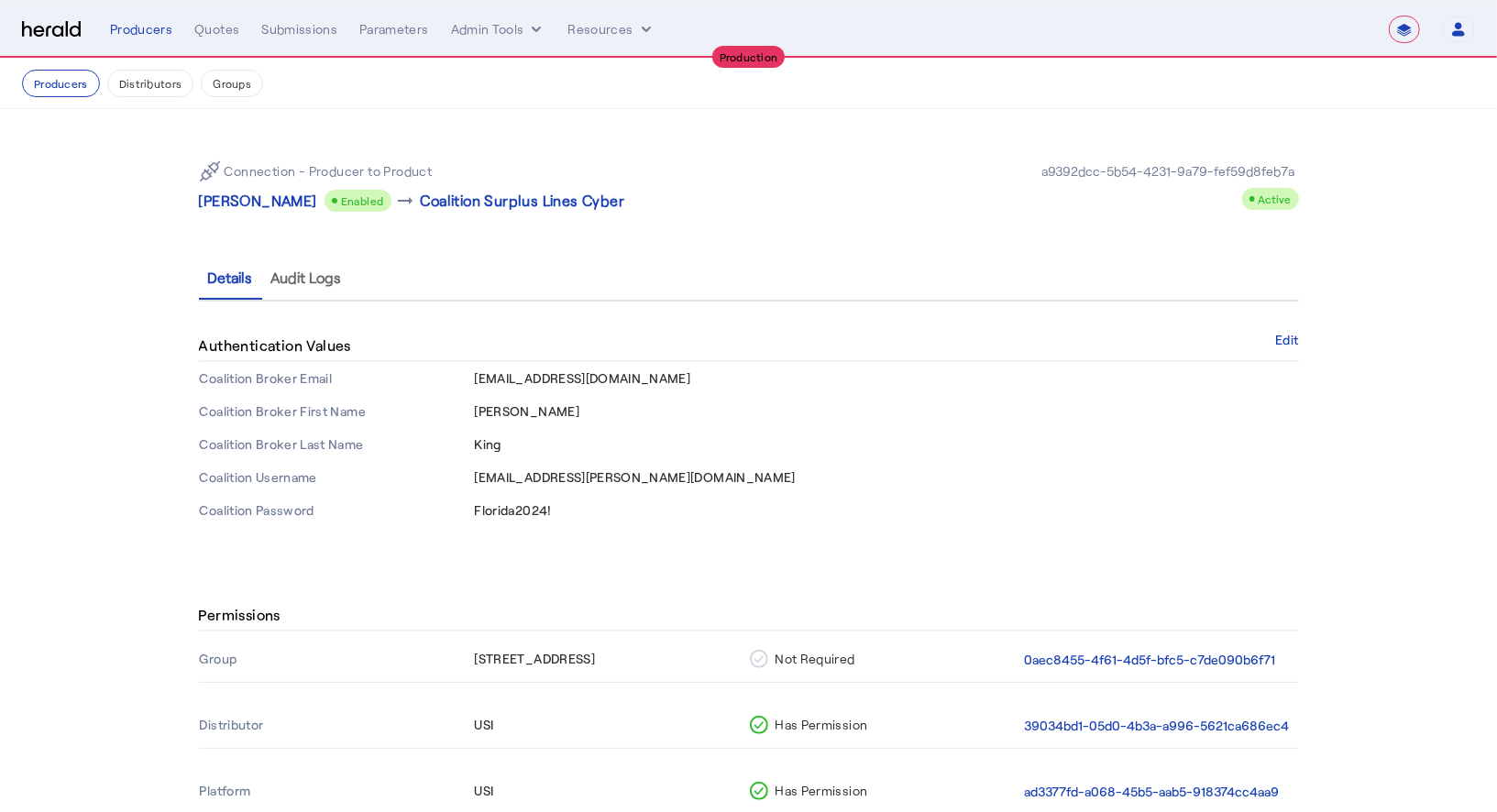 drag, startPoint x: 579, startPoint y: 519, endPoint x: 473, endPoint y: 515, distance: 106.07544 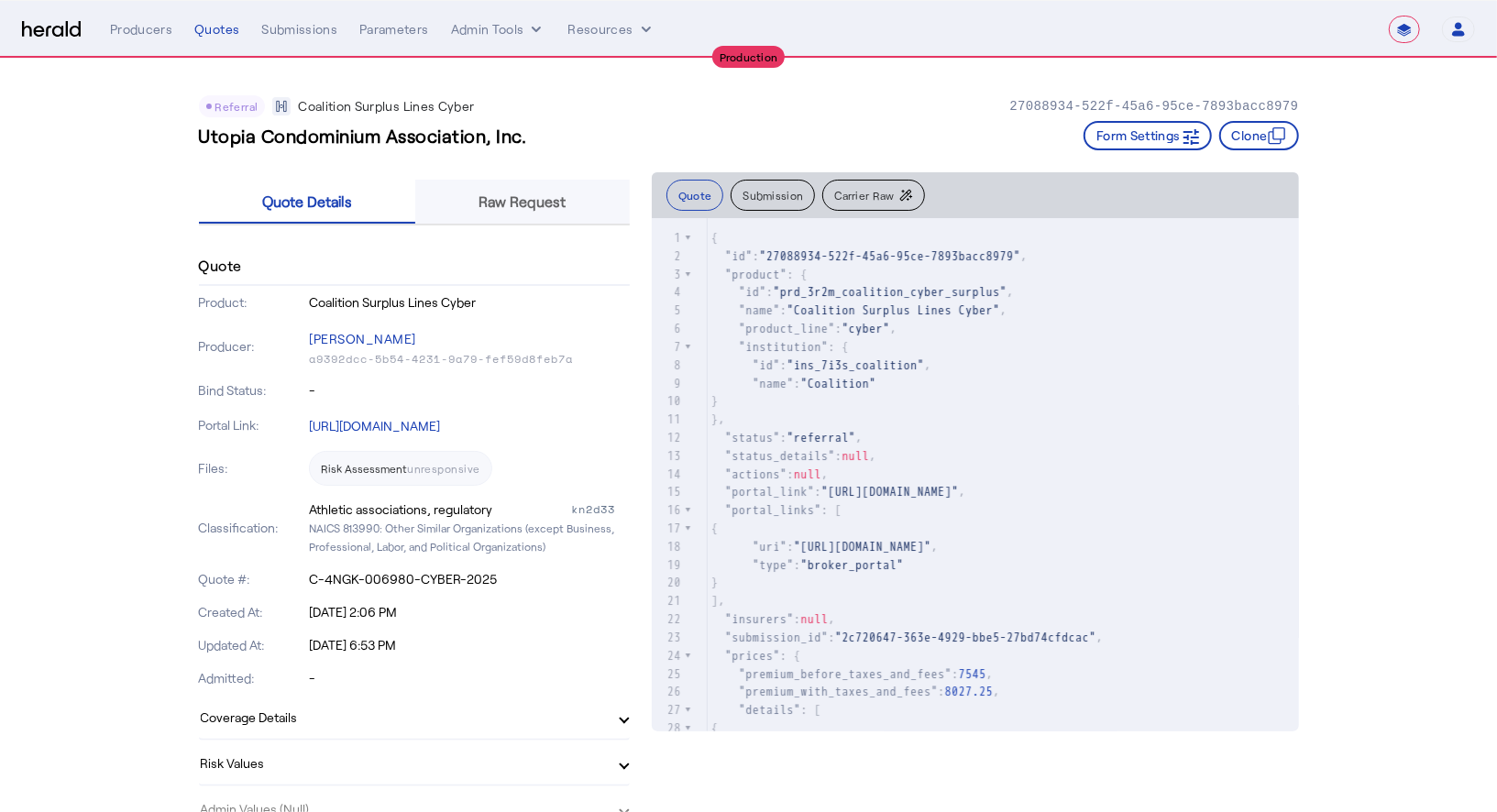 click on "Raw Request" at bounding box center [523, 202] 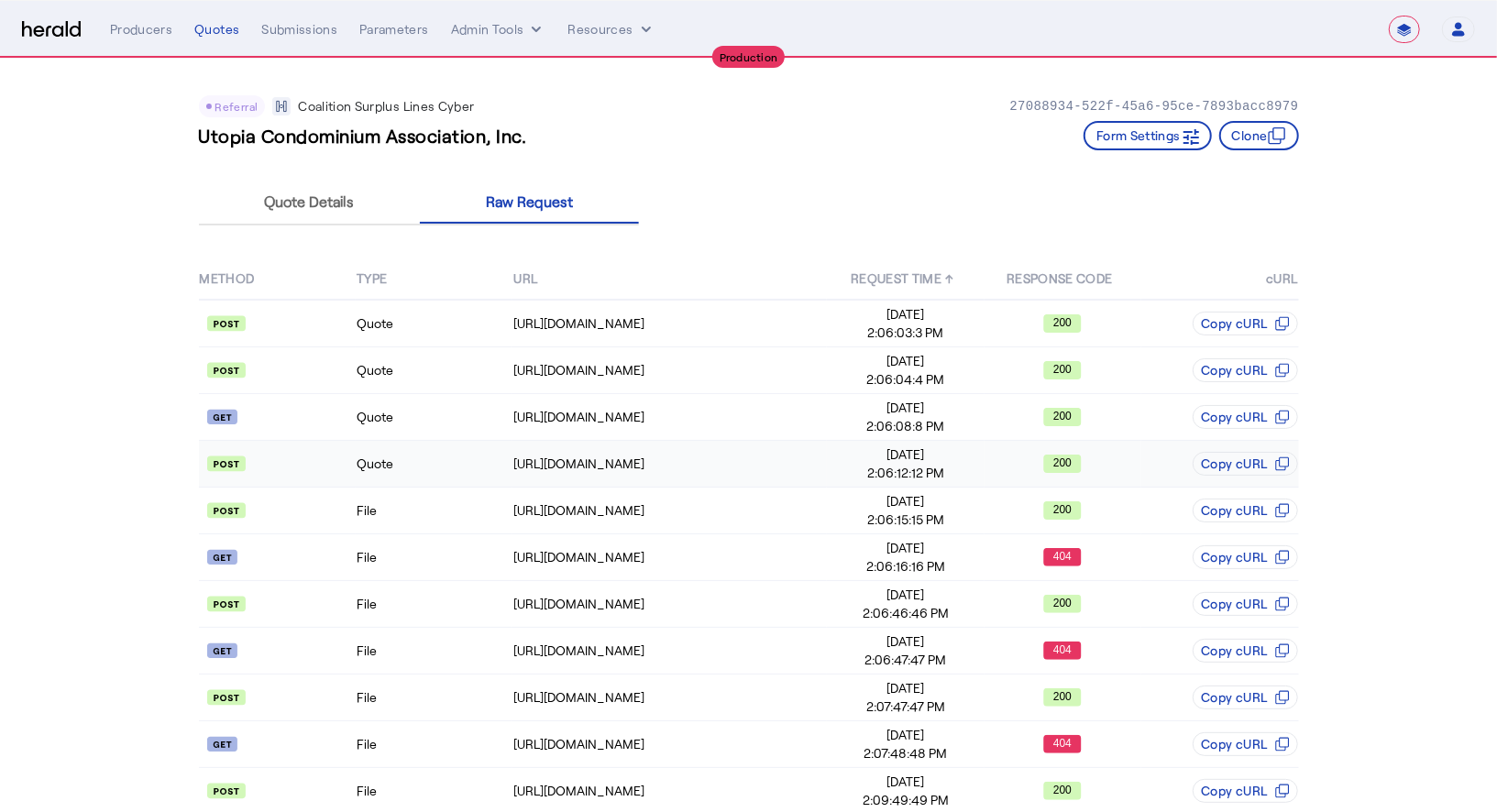 click on "Quote" 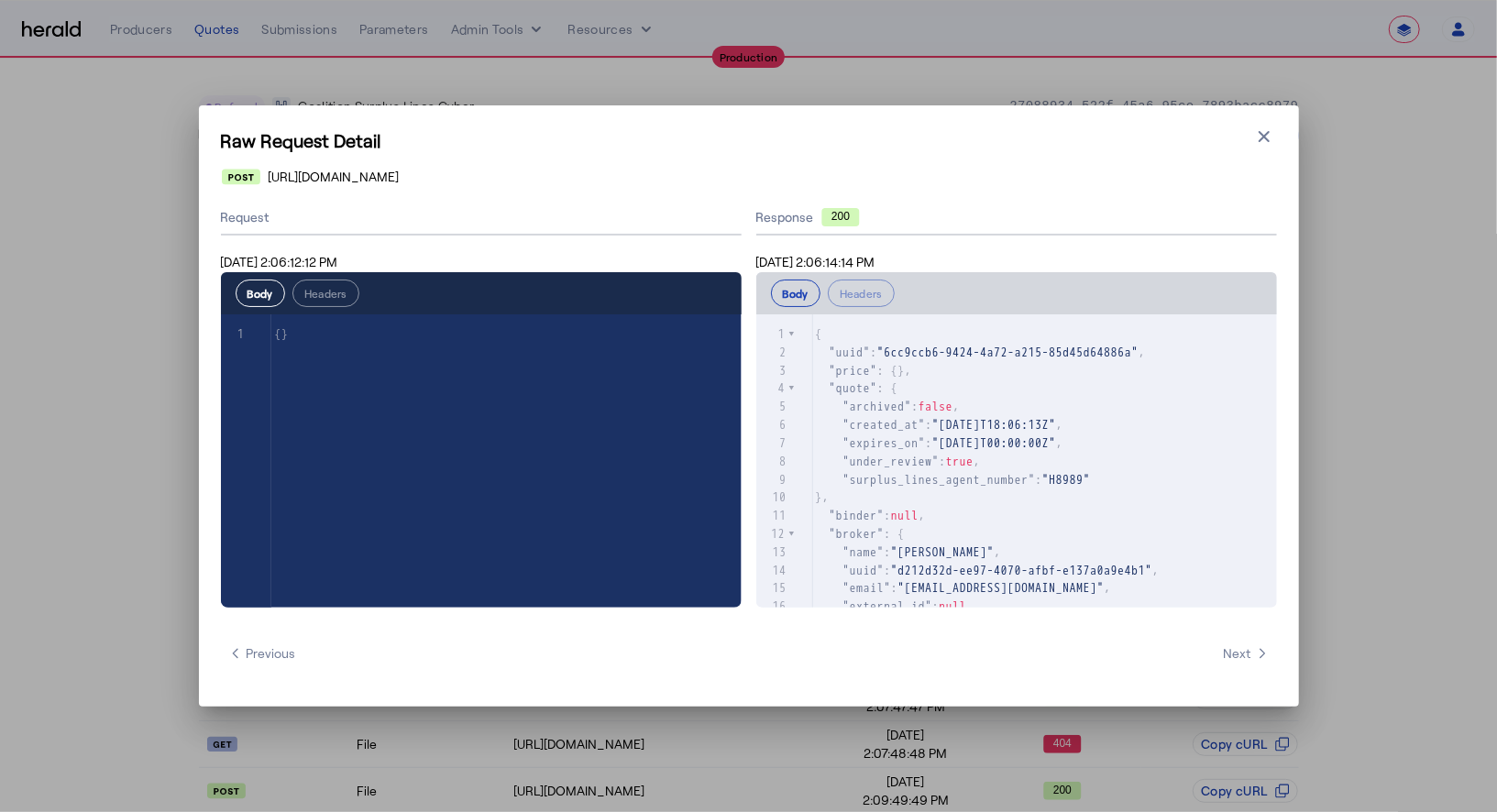 drag, startPoint x: 493, startPoint y: 178, endPoint x: 266, endPoint y: 179, distance: 227.0022 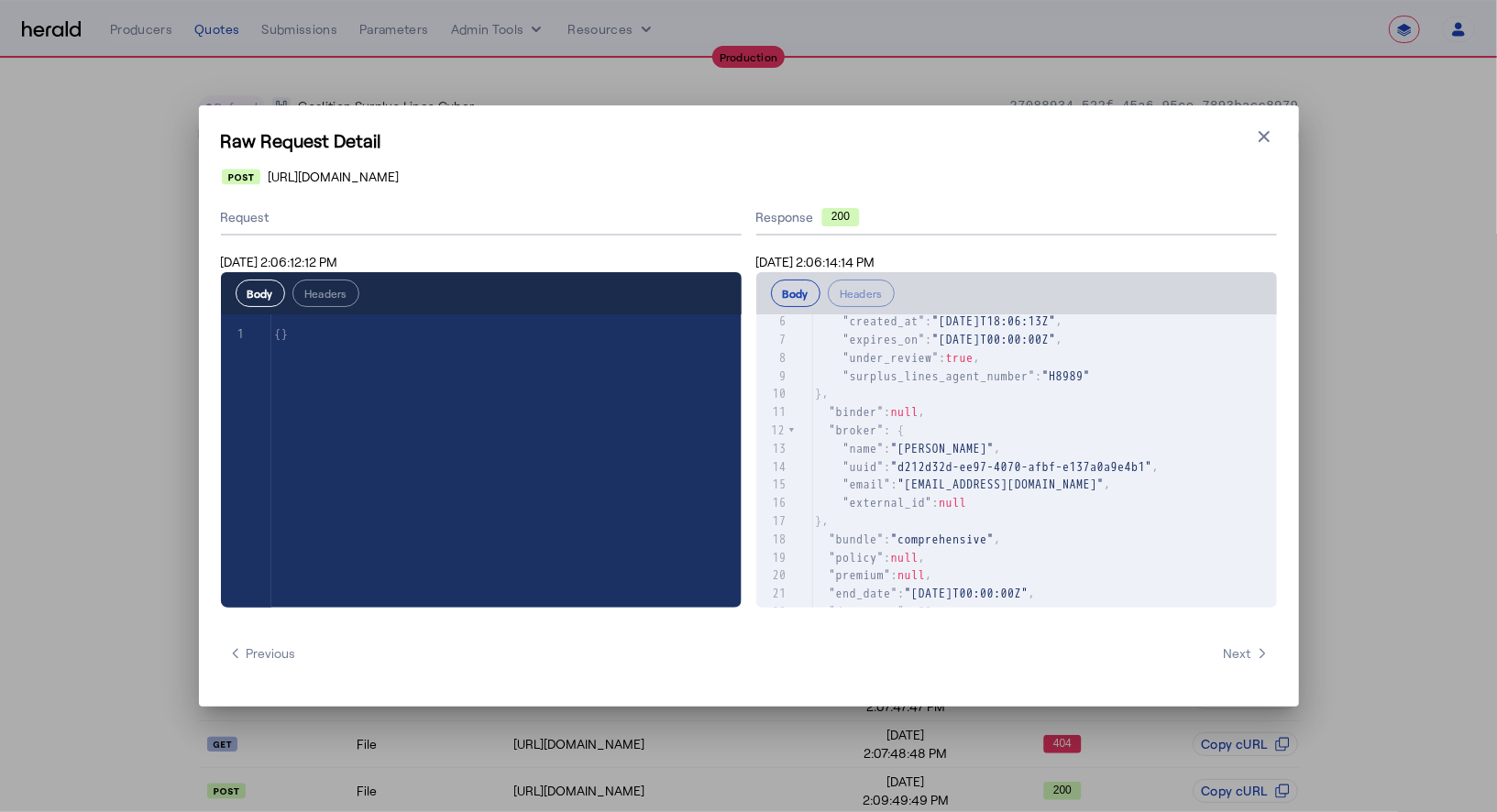 scroll, scrollTop: 273, scrollLeft: 0, axis: vertical 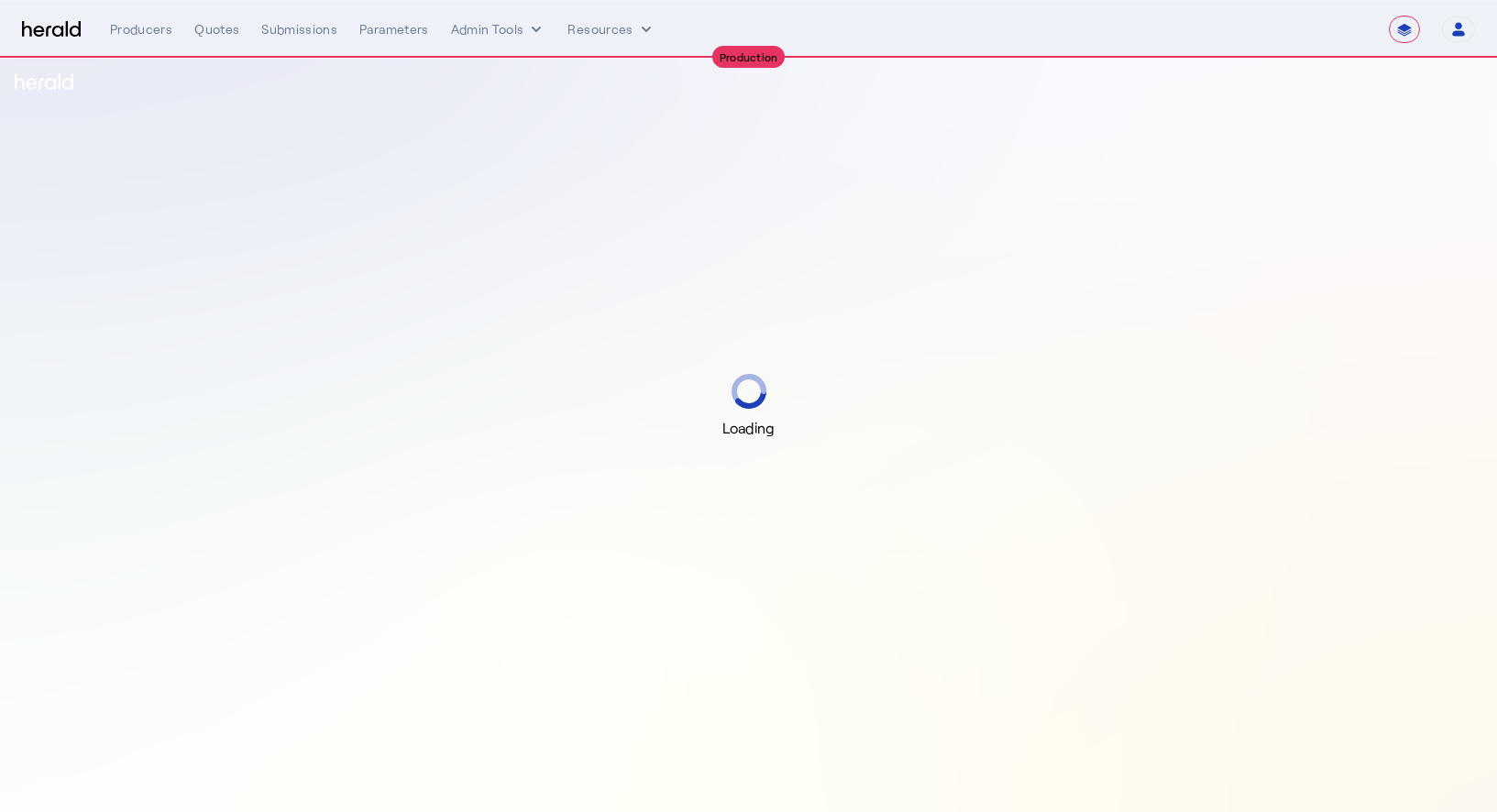 select on "**********" 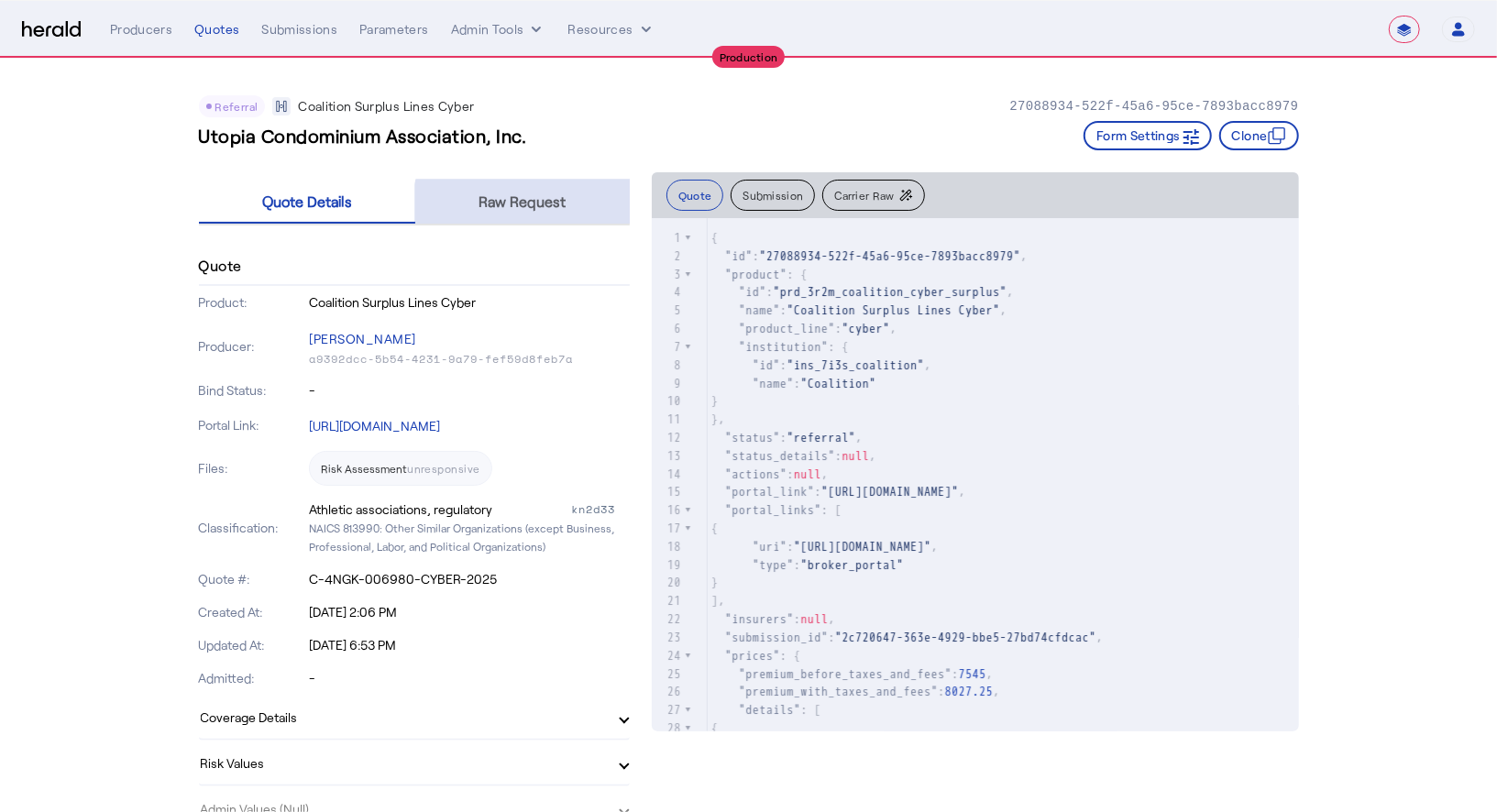 click on "Raw Request" at bounding box center [523, 202] 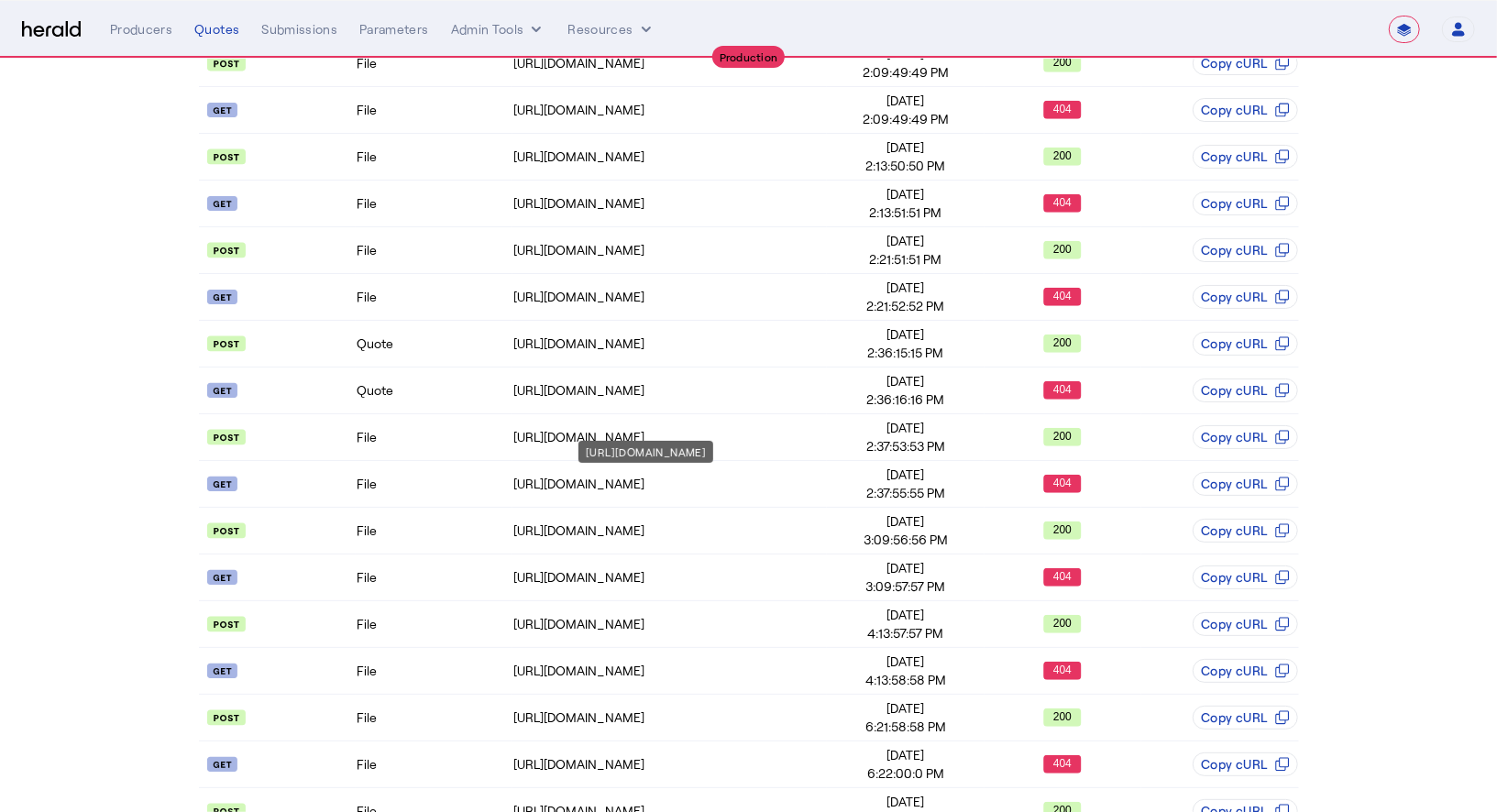 scroll, scrollTop: 1923, scrollLeft: 0, axis: vertical 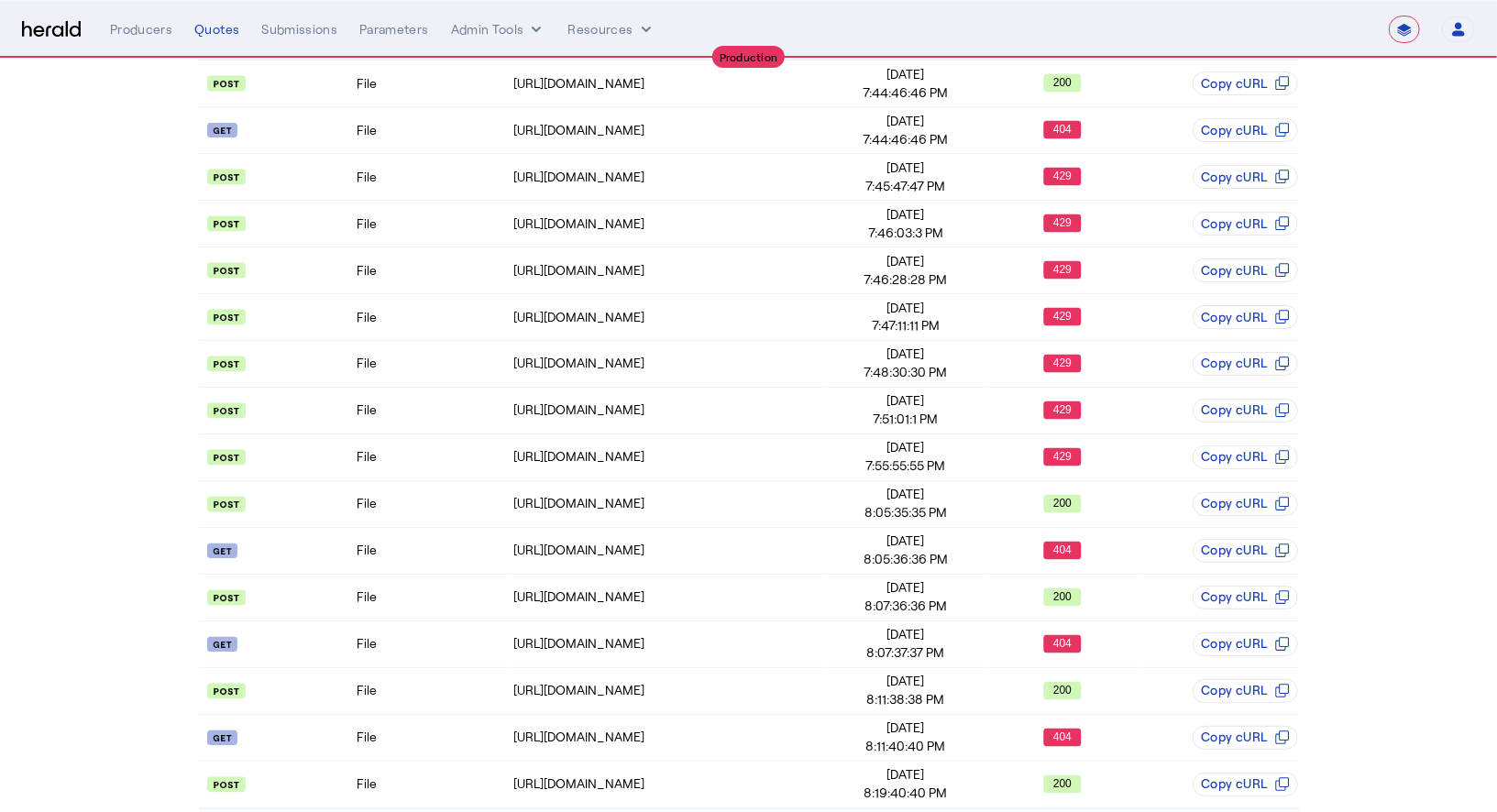 click on "https://distribution-api.coalitioninc.com/v2/packages/6cc9ccb6-9424-4a72-a215-85d45d64886a/documents/CYBER_RISK_ASSESSMENT" 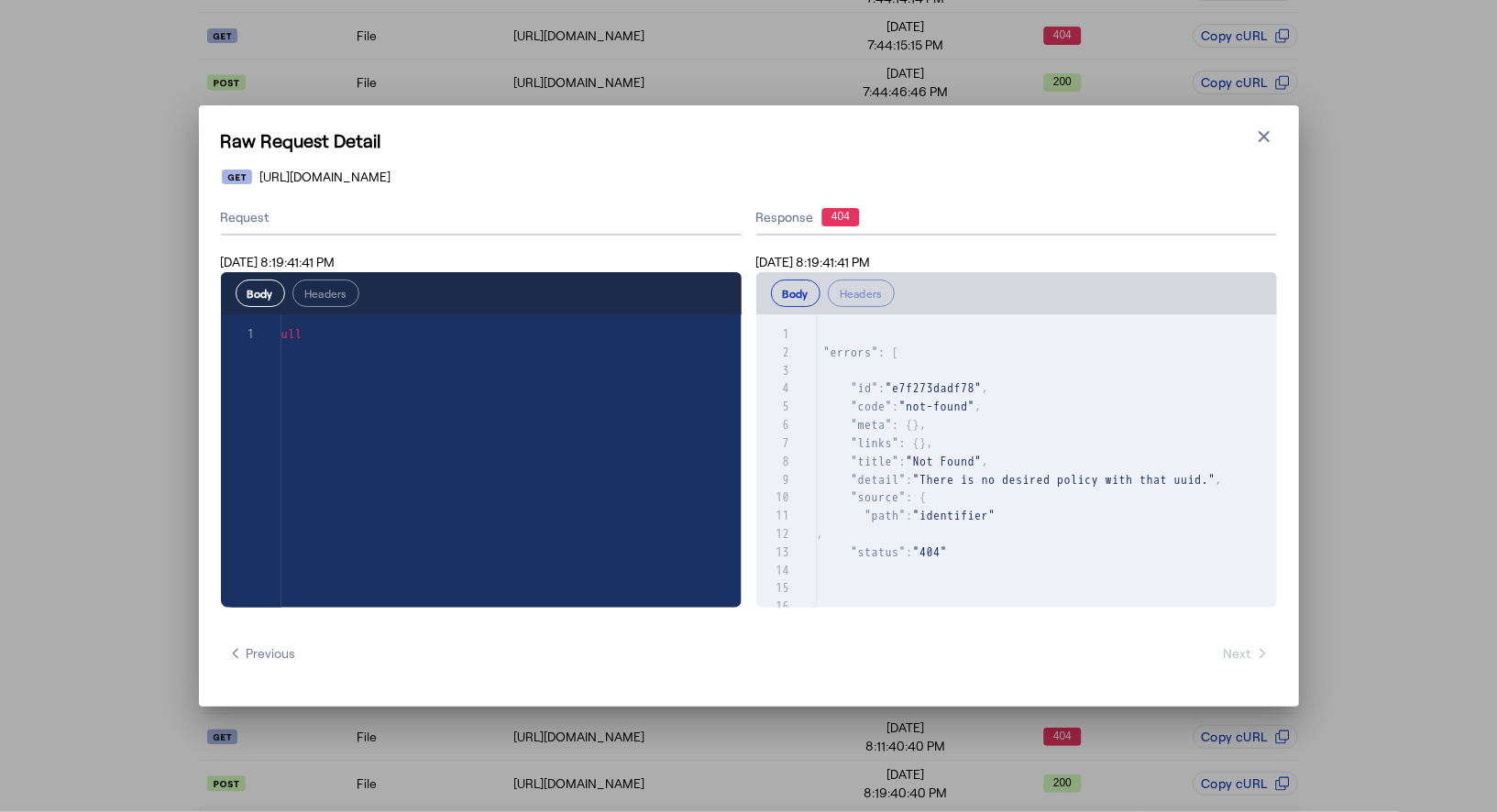 scroll, scrollTop: 0, scrollLeft: 0, axis: both 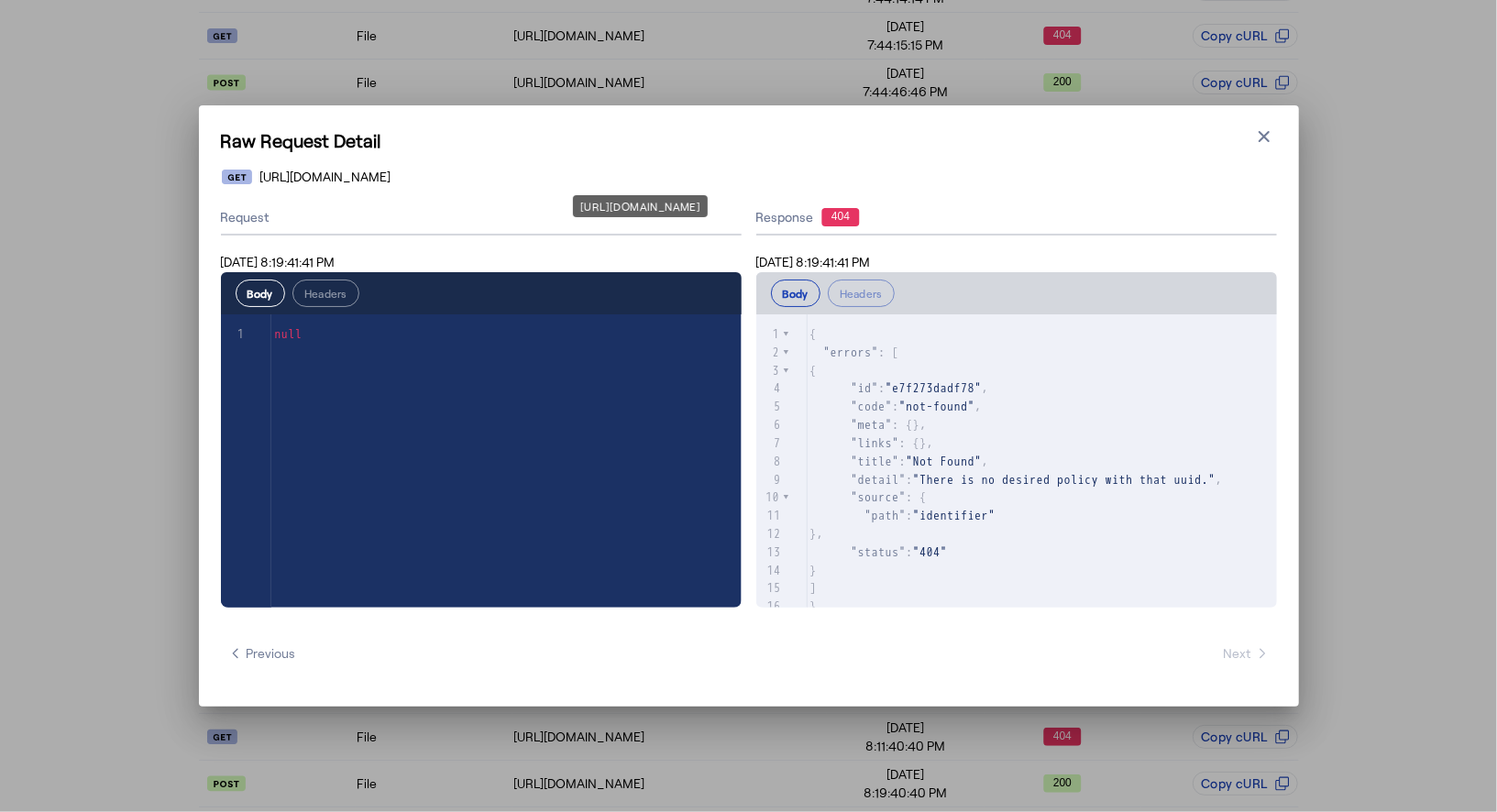 drag, startPoint x: 1007, startPoint y: 190, endPoint x: 263, endPoint y: 173, distance: 744.1942 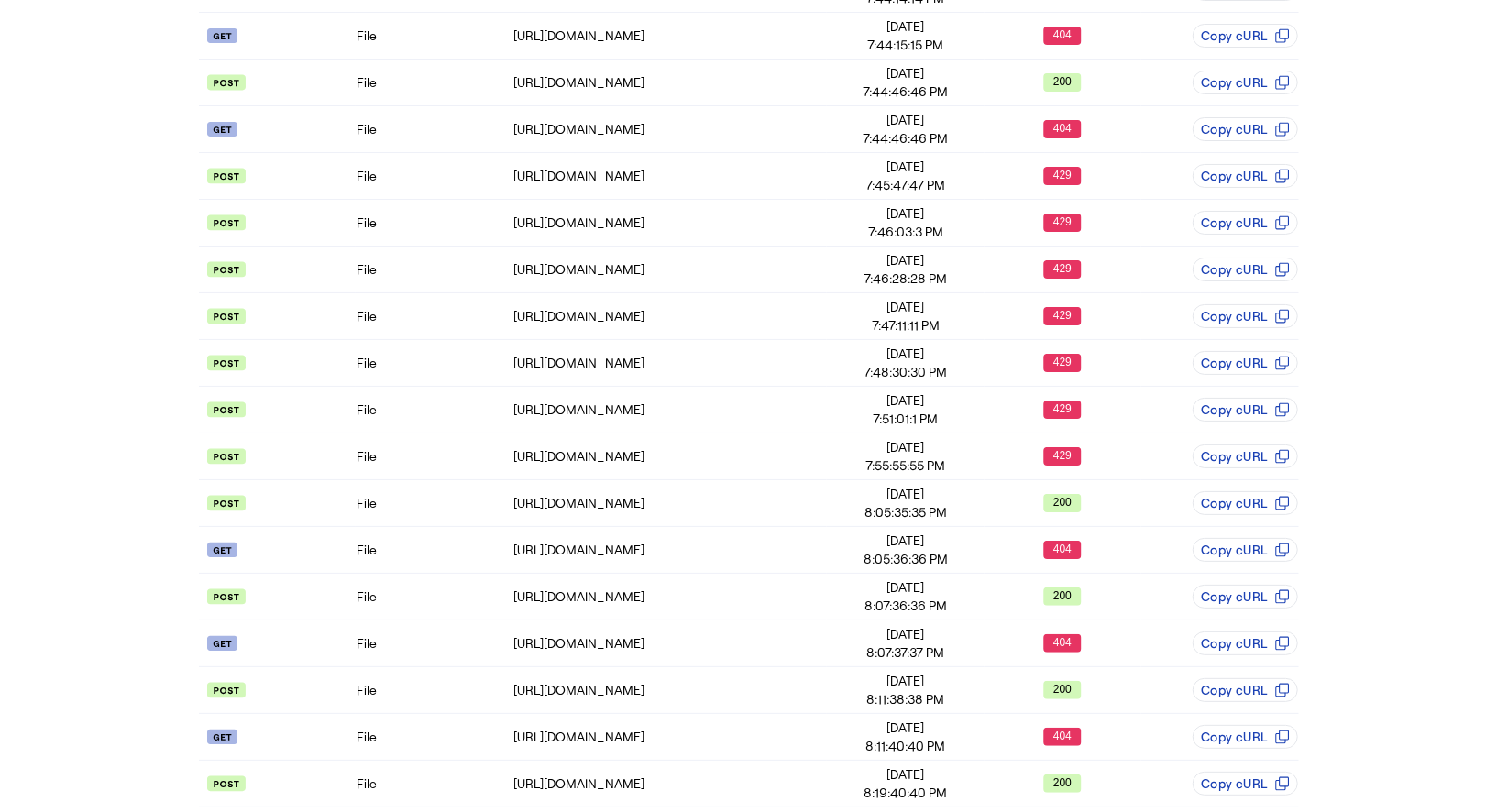 scroll, scrollTop: 1923, scrollLeft: 0, axis: vertical 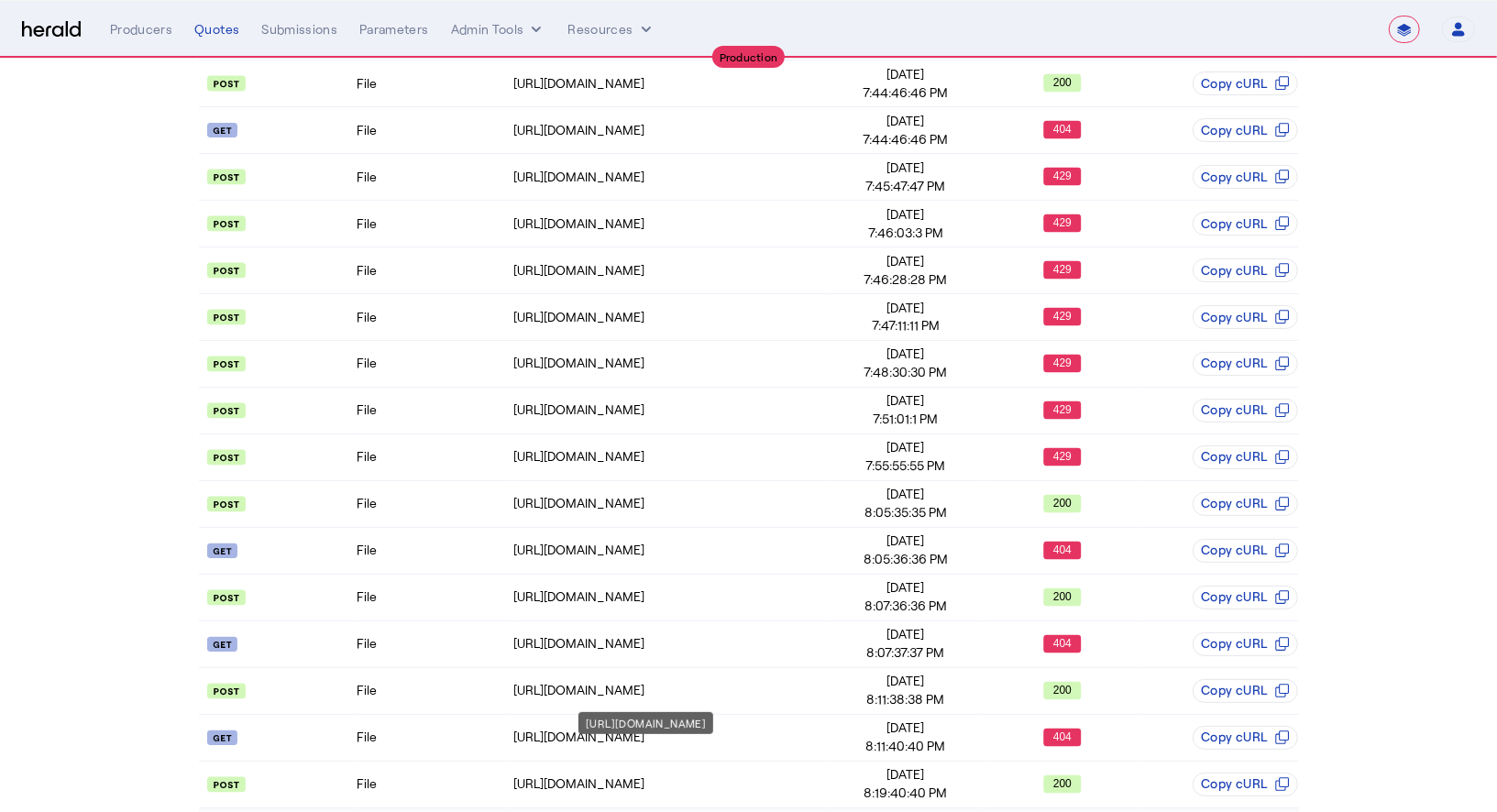 click on "https://distribution-api.coalitioninc.com/v2/packages/6cc9ccb6-9424-4a72-a215-85d45d64886a/documents/CYBER_RISK_ASSESSMENT" 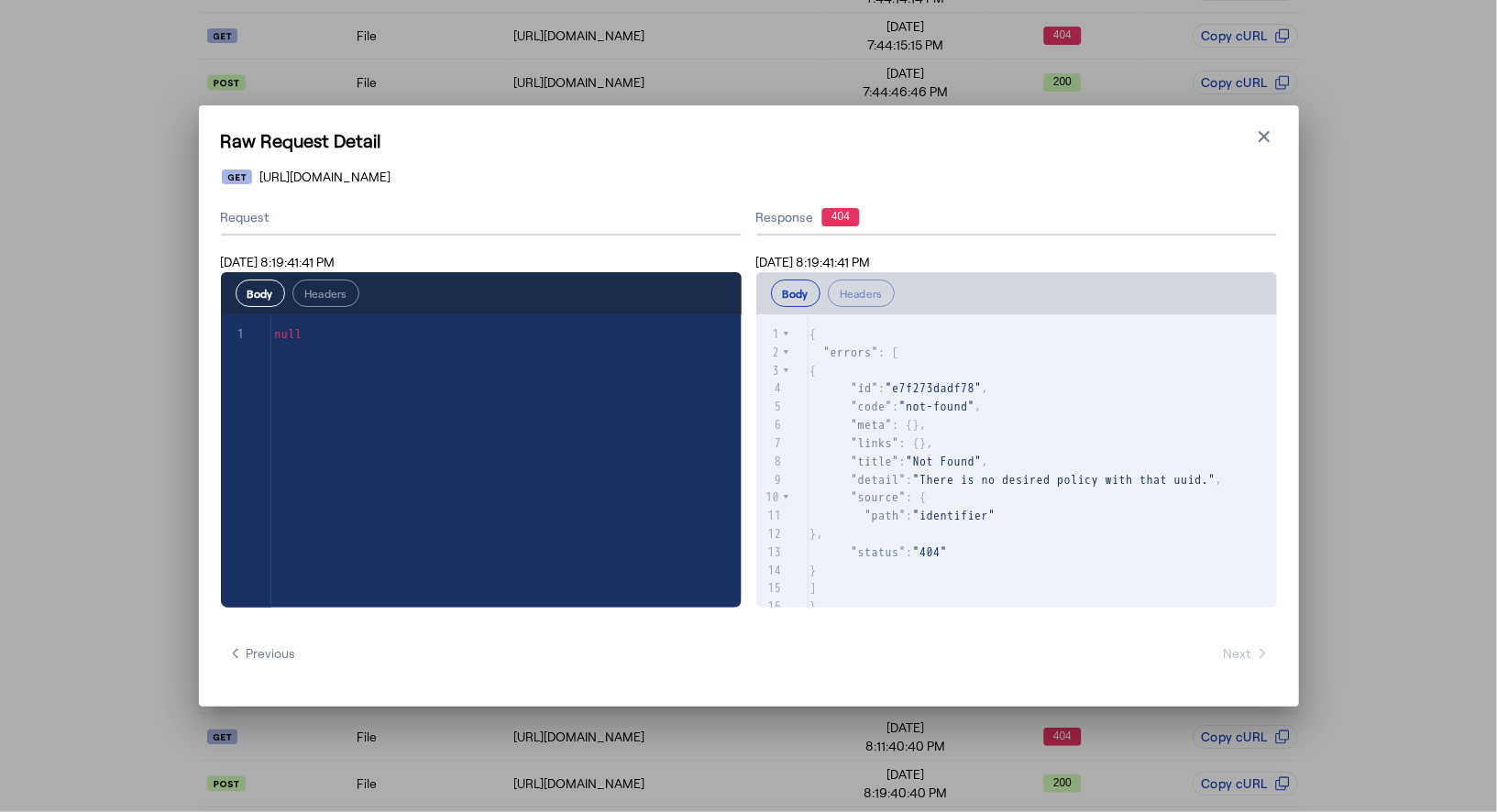 drag, startPoint x: 258, startPoint y: 179, endPoint x: 1070, endPoint y: 170, distance: 812.0499 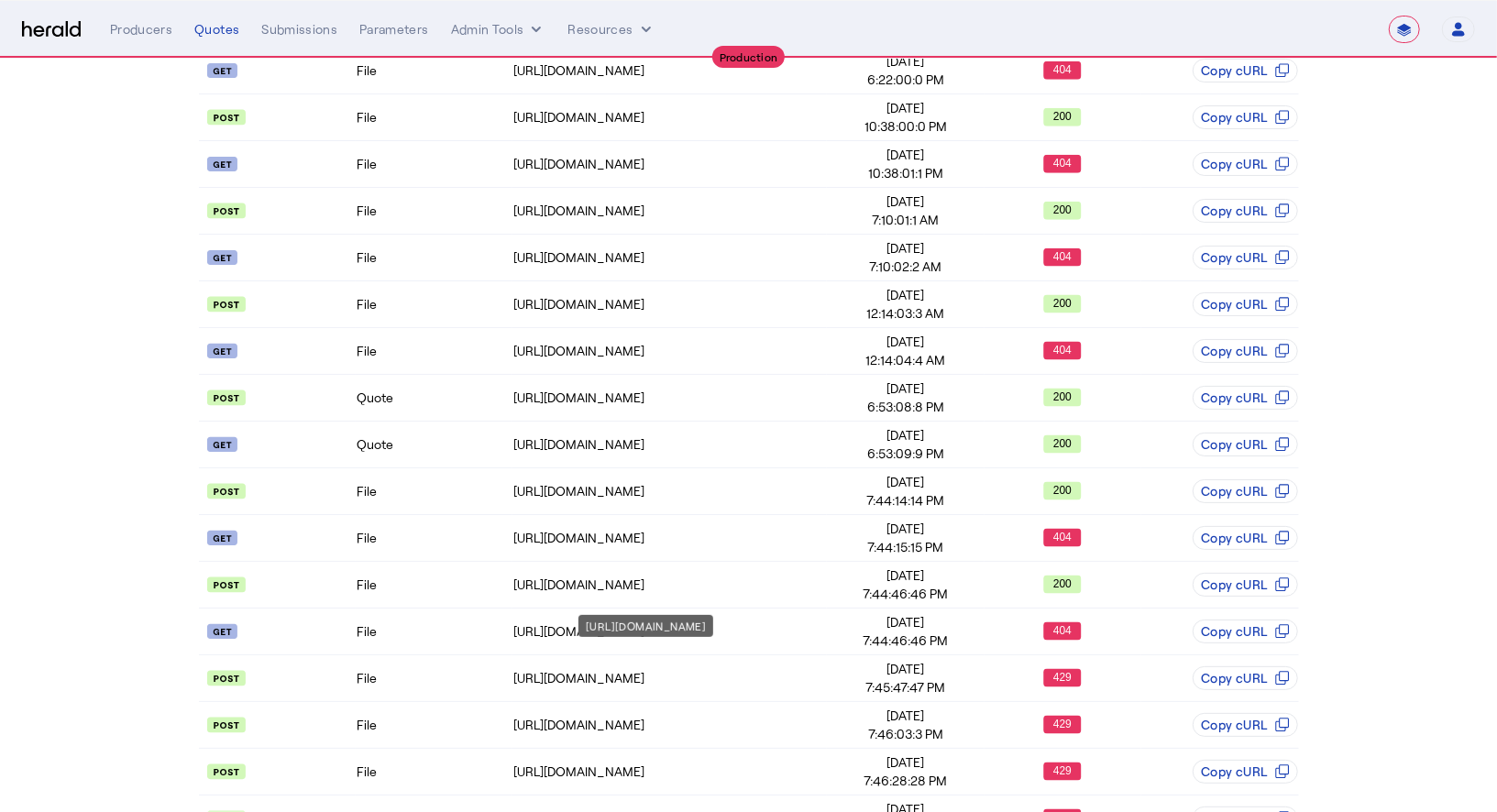 scroll, scrollTop: 1421, scrollLeft: 0, axis: vertical 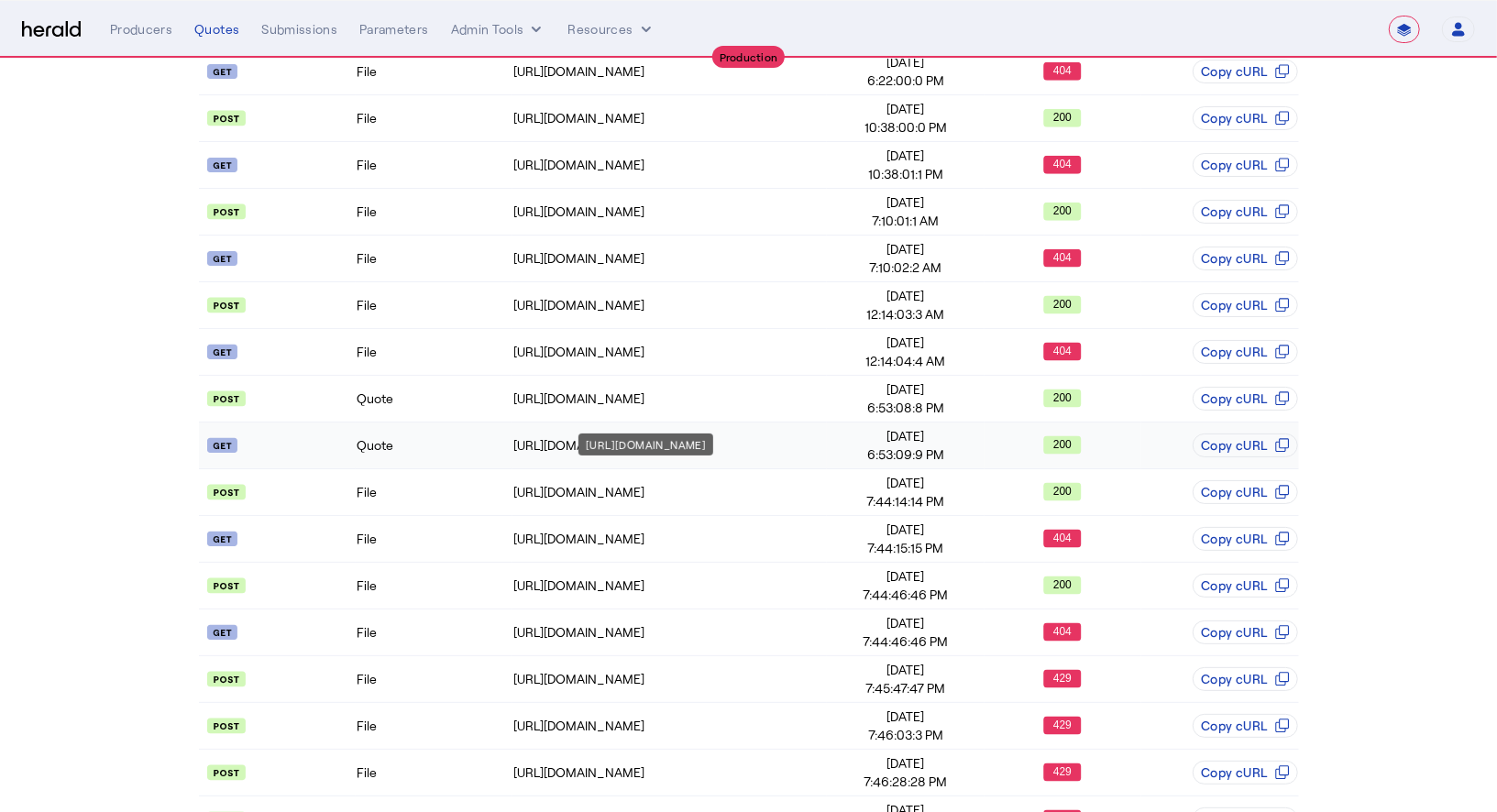 click on "https://distribution-api.coalitioninc.com/v2/packages/C-4NGK-006980-CYBER-2025" 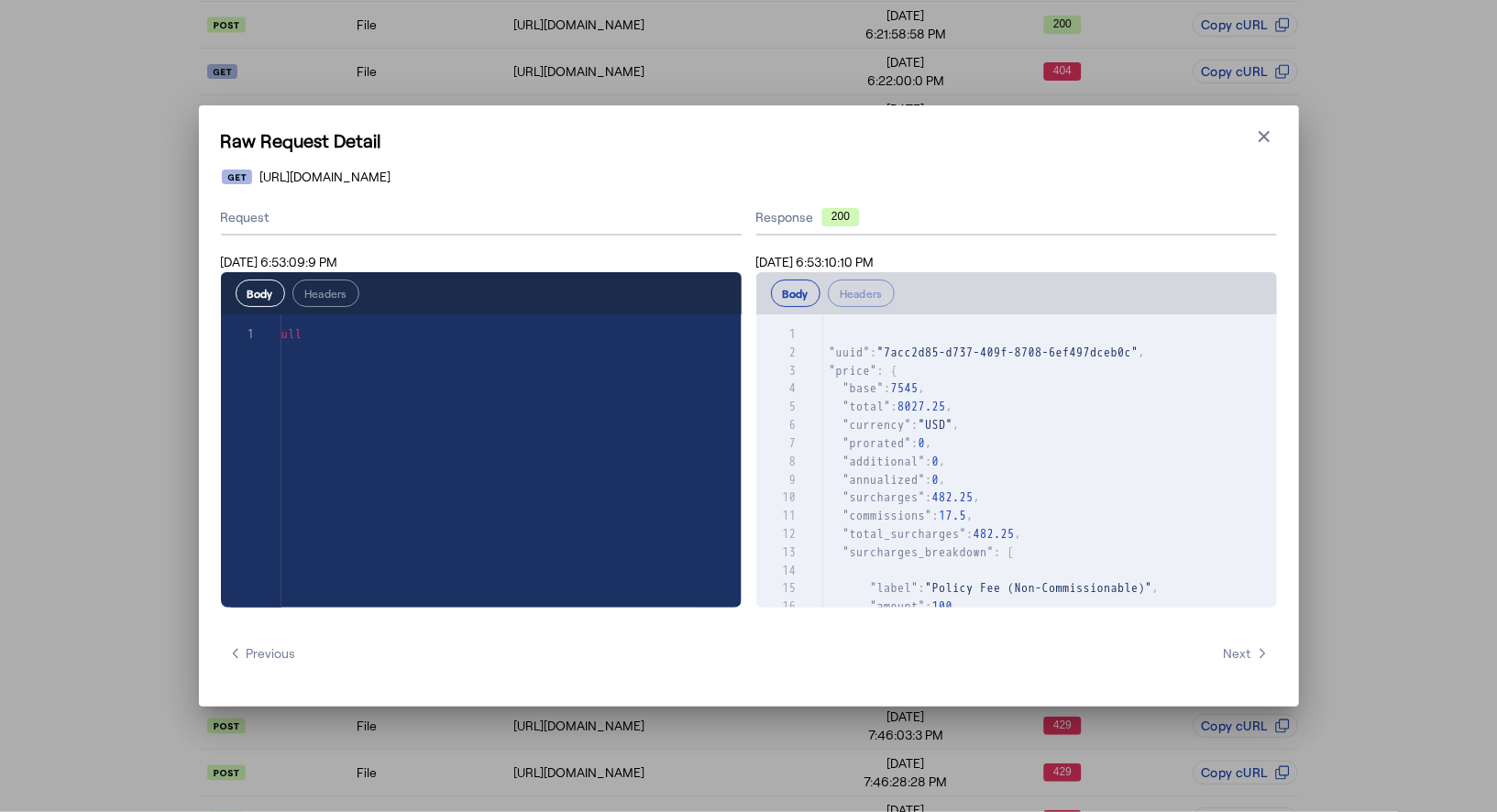 scroll, scrollTop: 0, scrollLeft: 0, axis: both 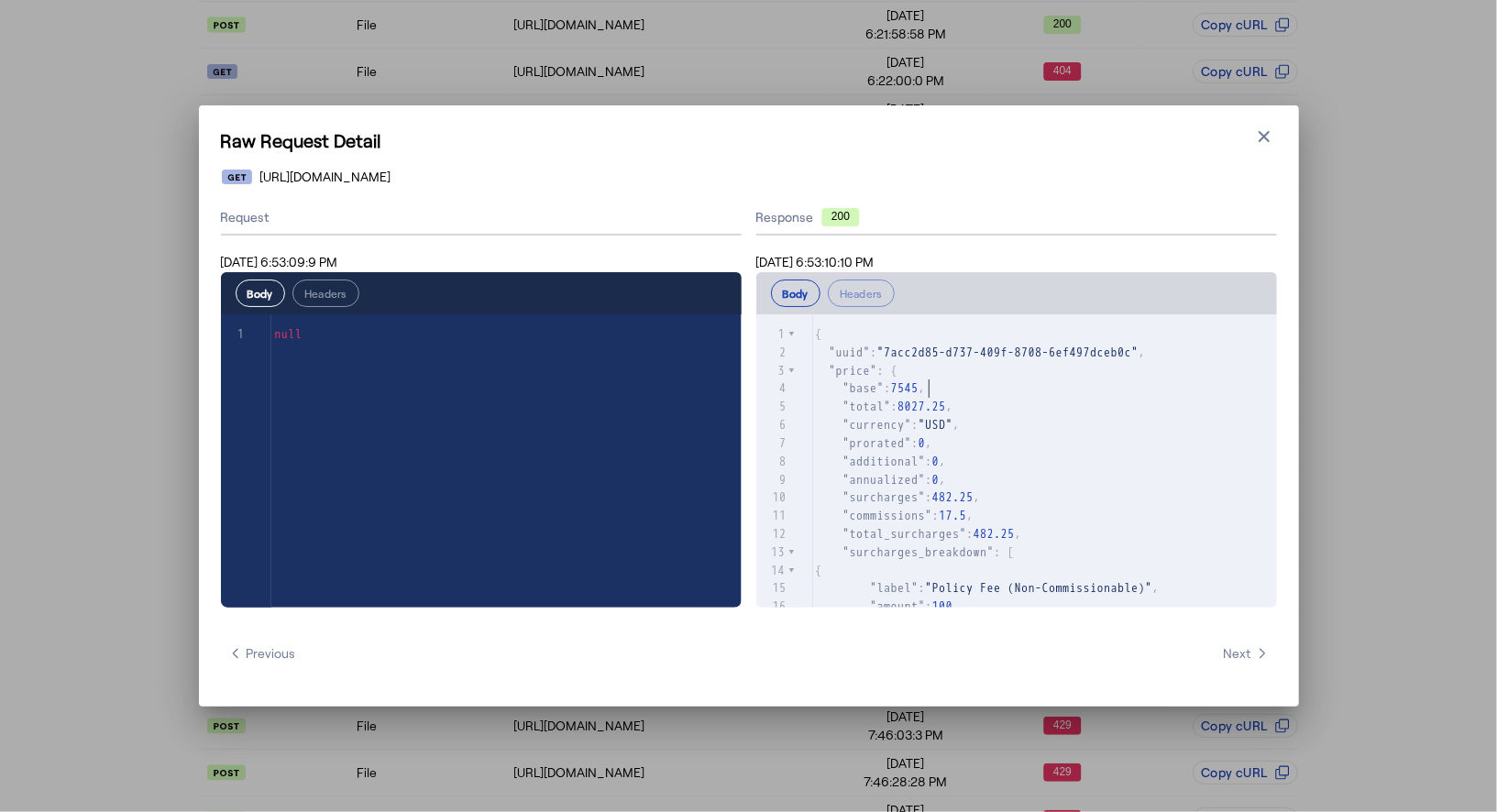click on "7545" at bounding box center (905, 388) 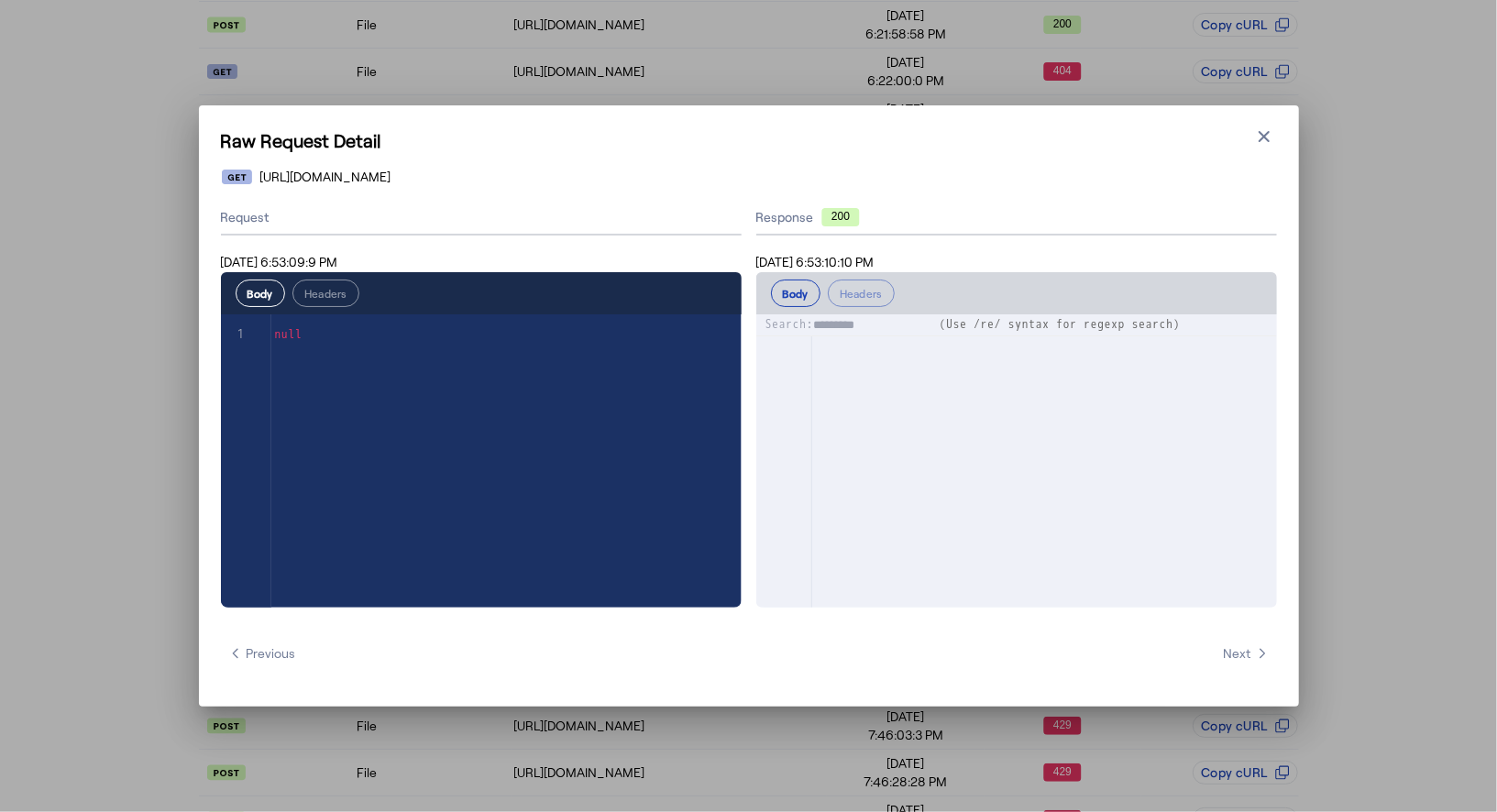 scroll, scrollTop: 662, scrollLeft: 0, axis: vertical 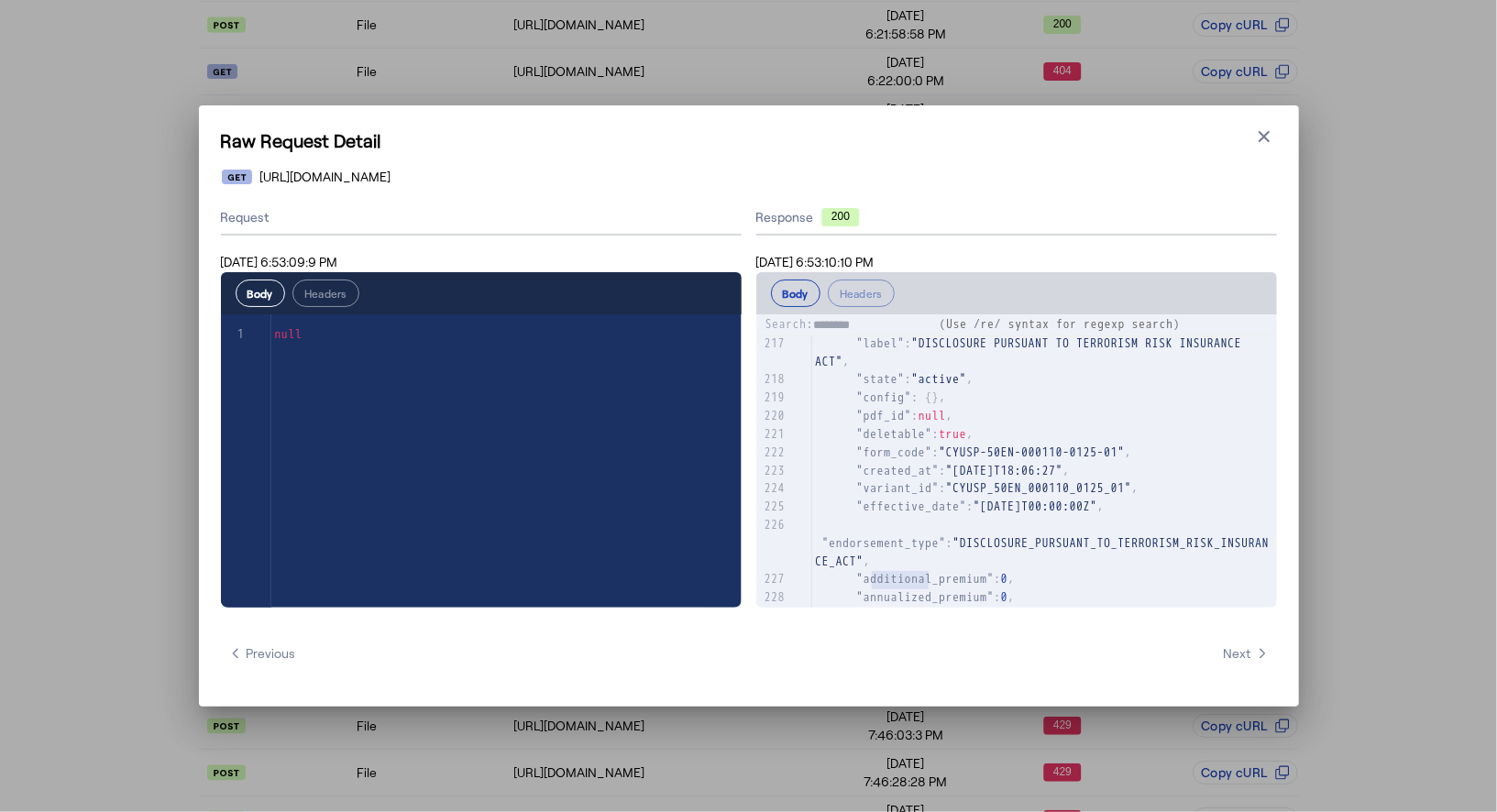 type on "*********" 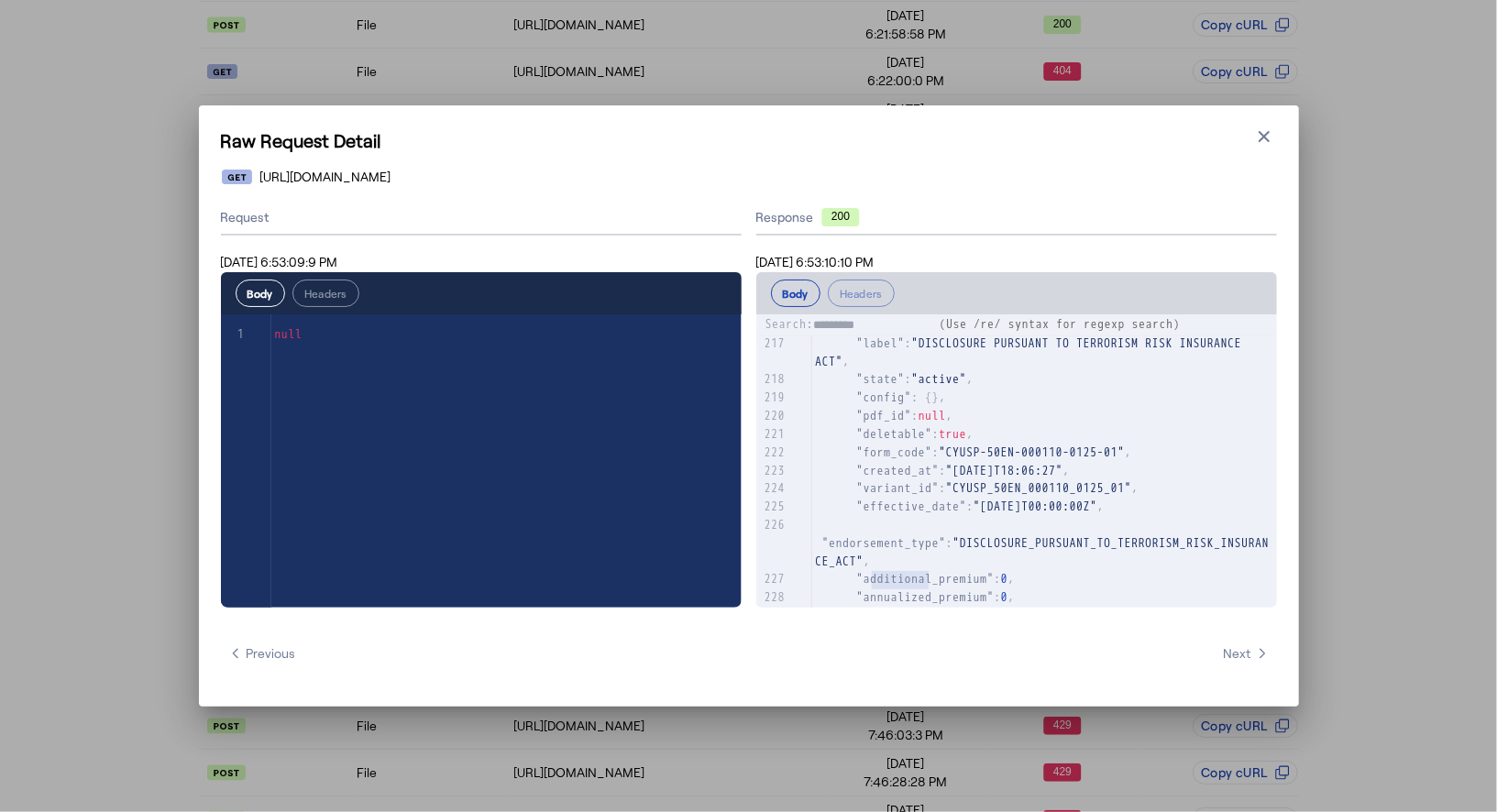 scroll, scrollTop: 12979, scrollLeft: 0, axis: vertical 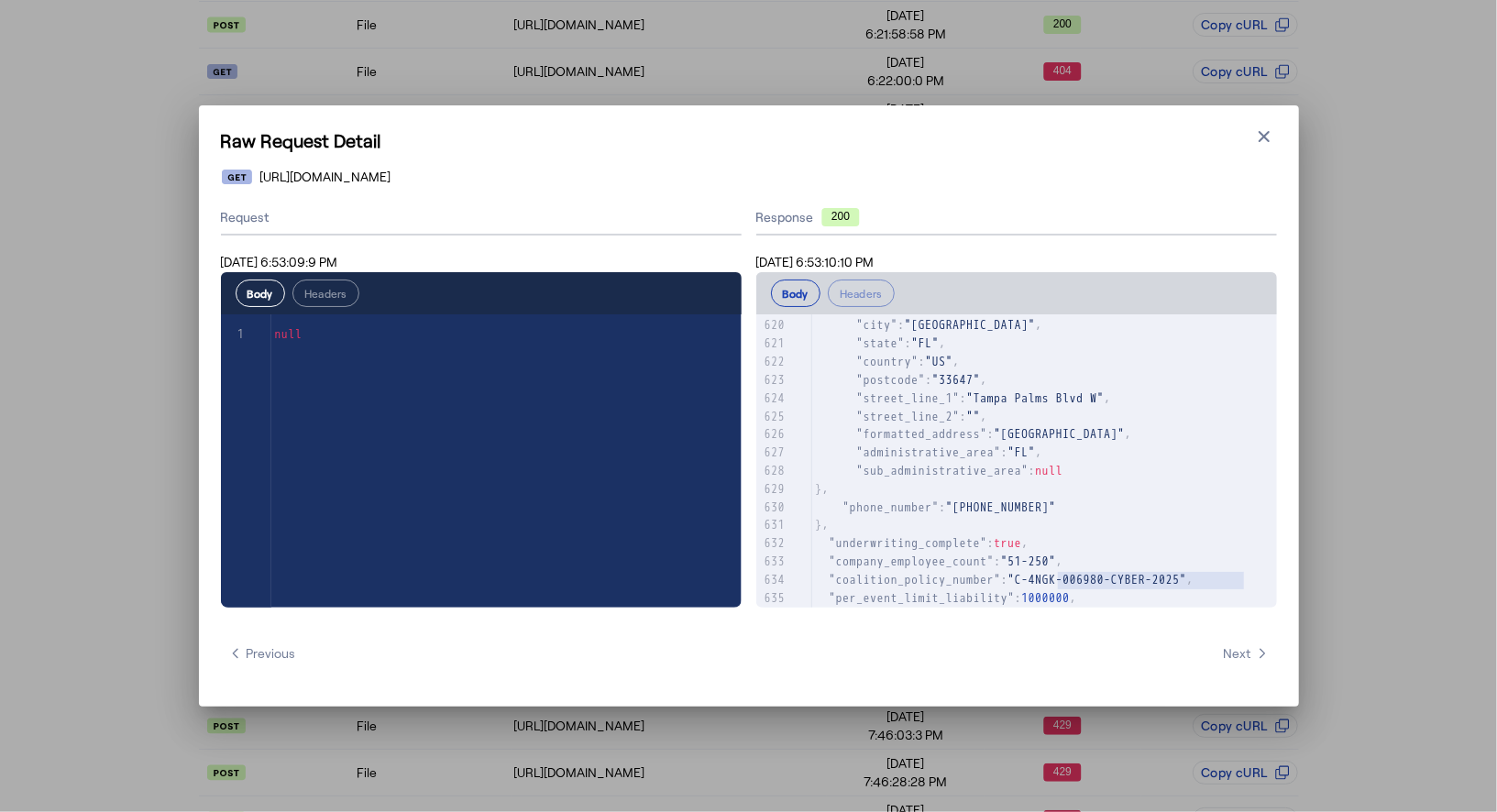 type on "**********" 